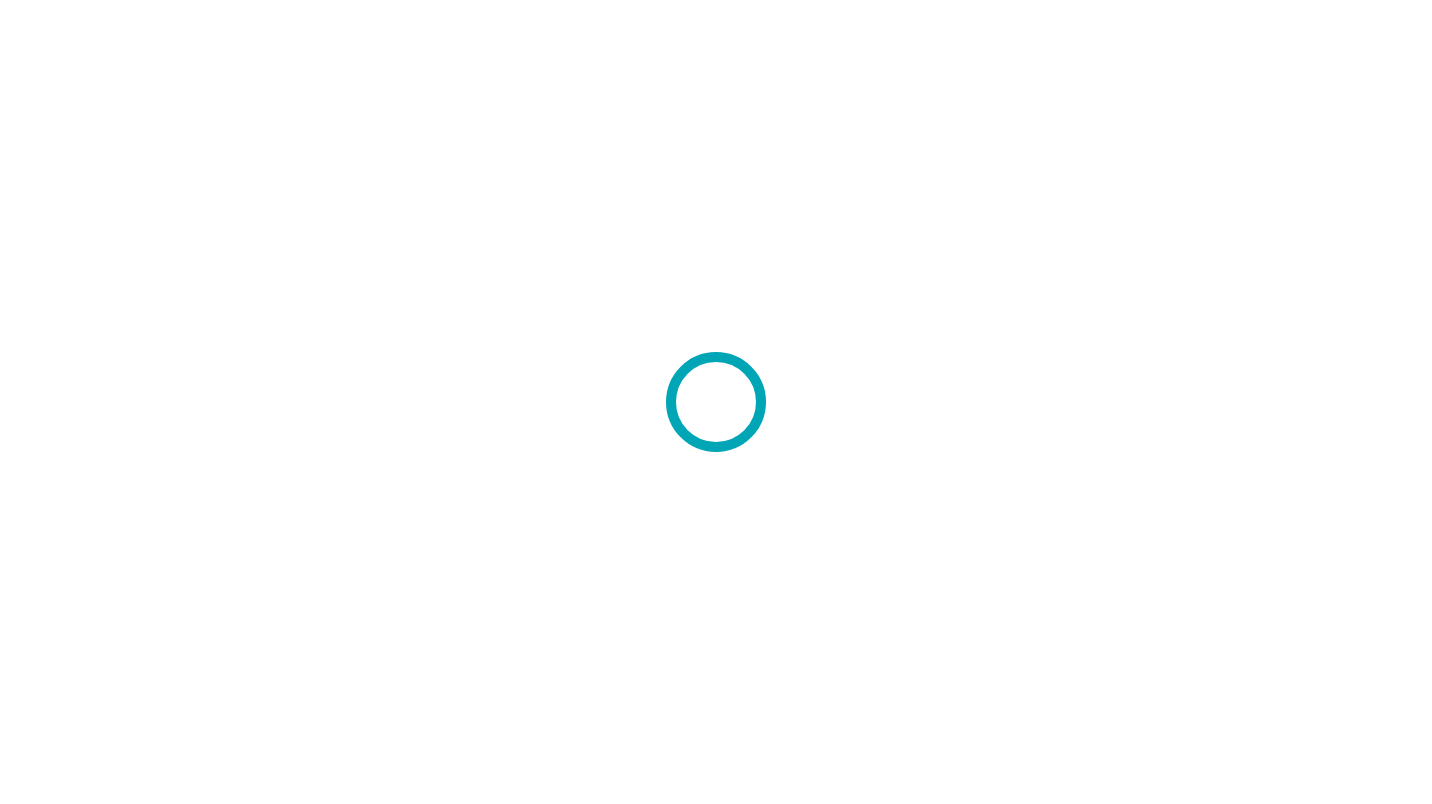 scroll, scrollTop: 0, scrollLeft: 0, axis: both 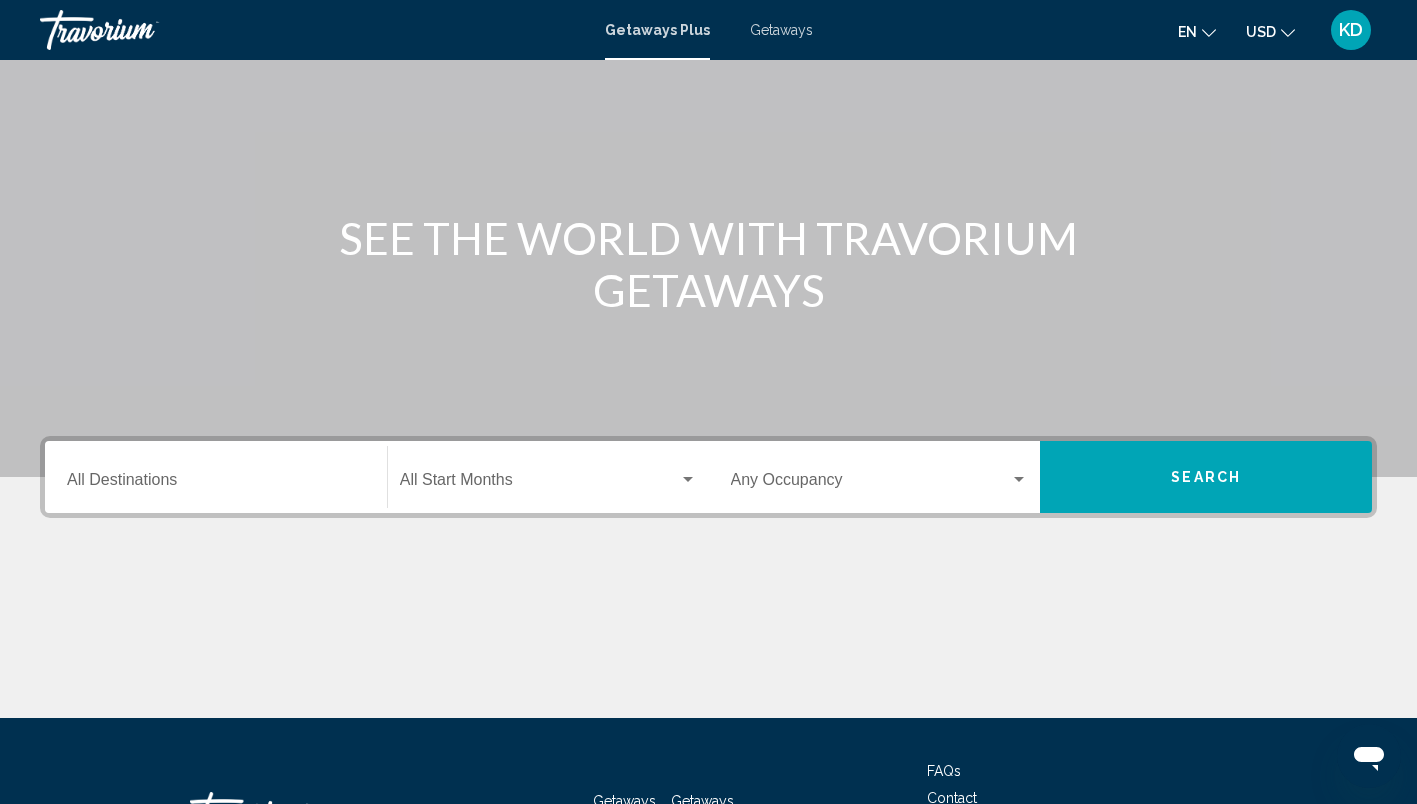 click on "Destination All Destinations" at bounding box center (216, 484) 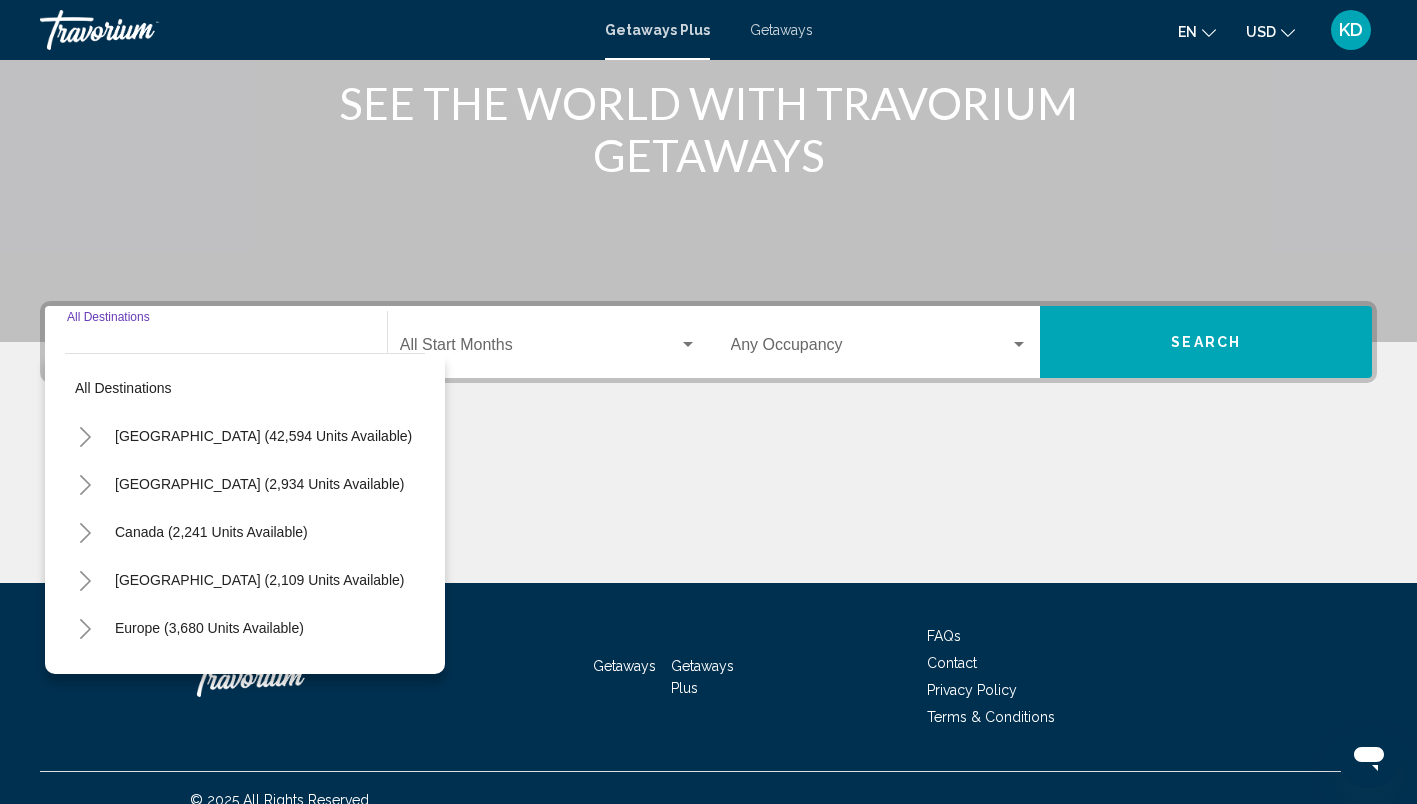 scroll, scrollTop: 282, scrollLeft: 0, axis: vertical 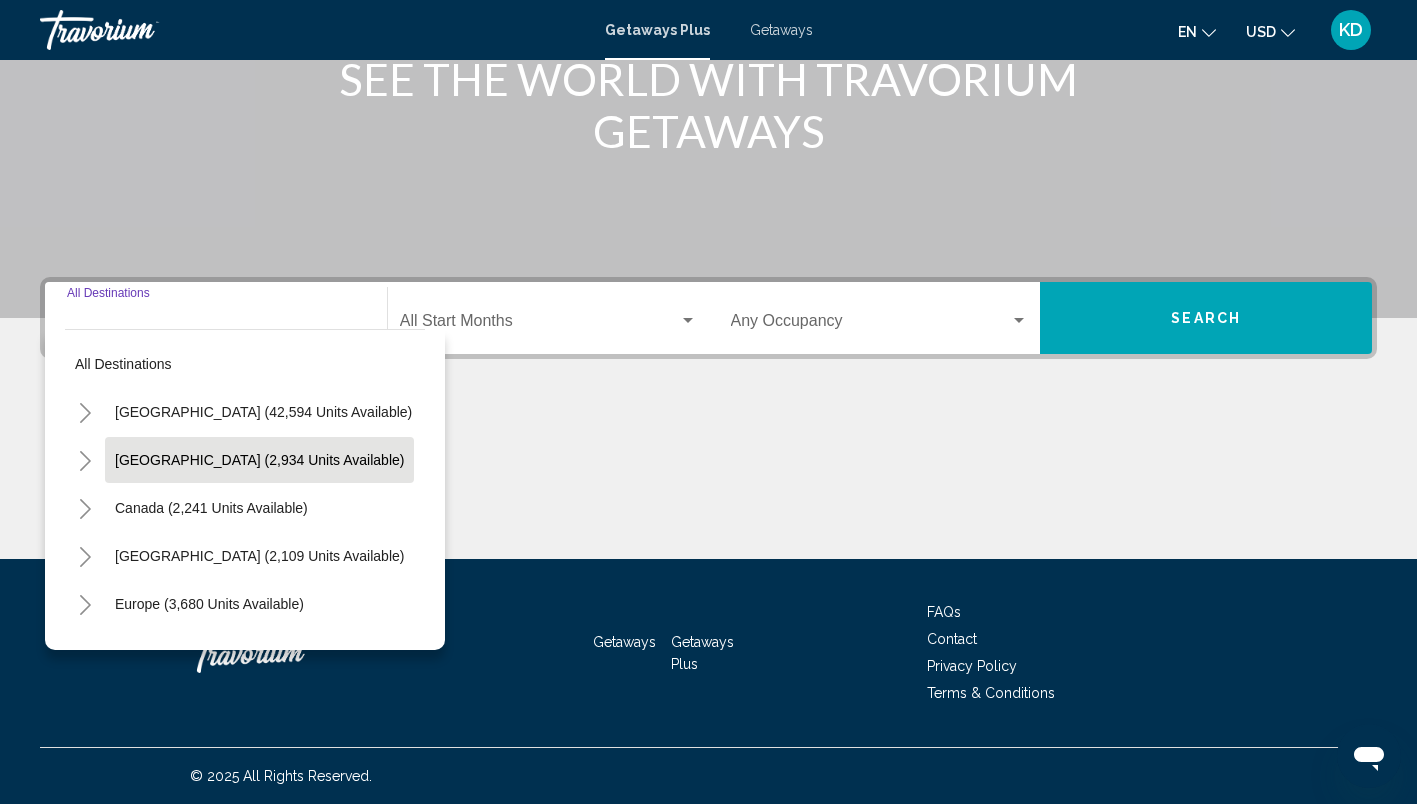 click on "[GEOGRAPHIC_DATA] (2,934 units available)" at bounding box center [211, 508] 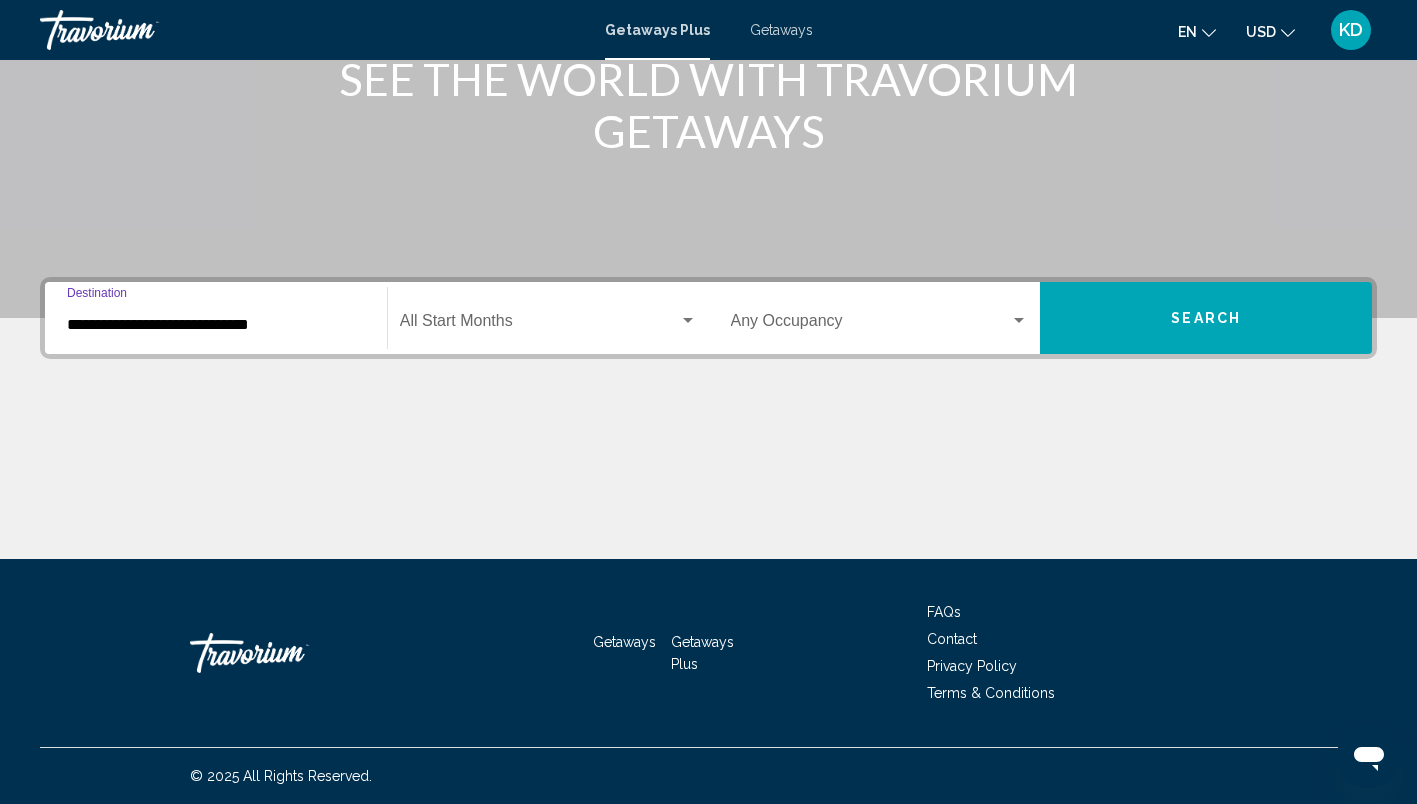 click at bounding box center [539, 325] 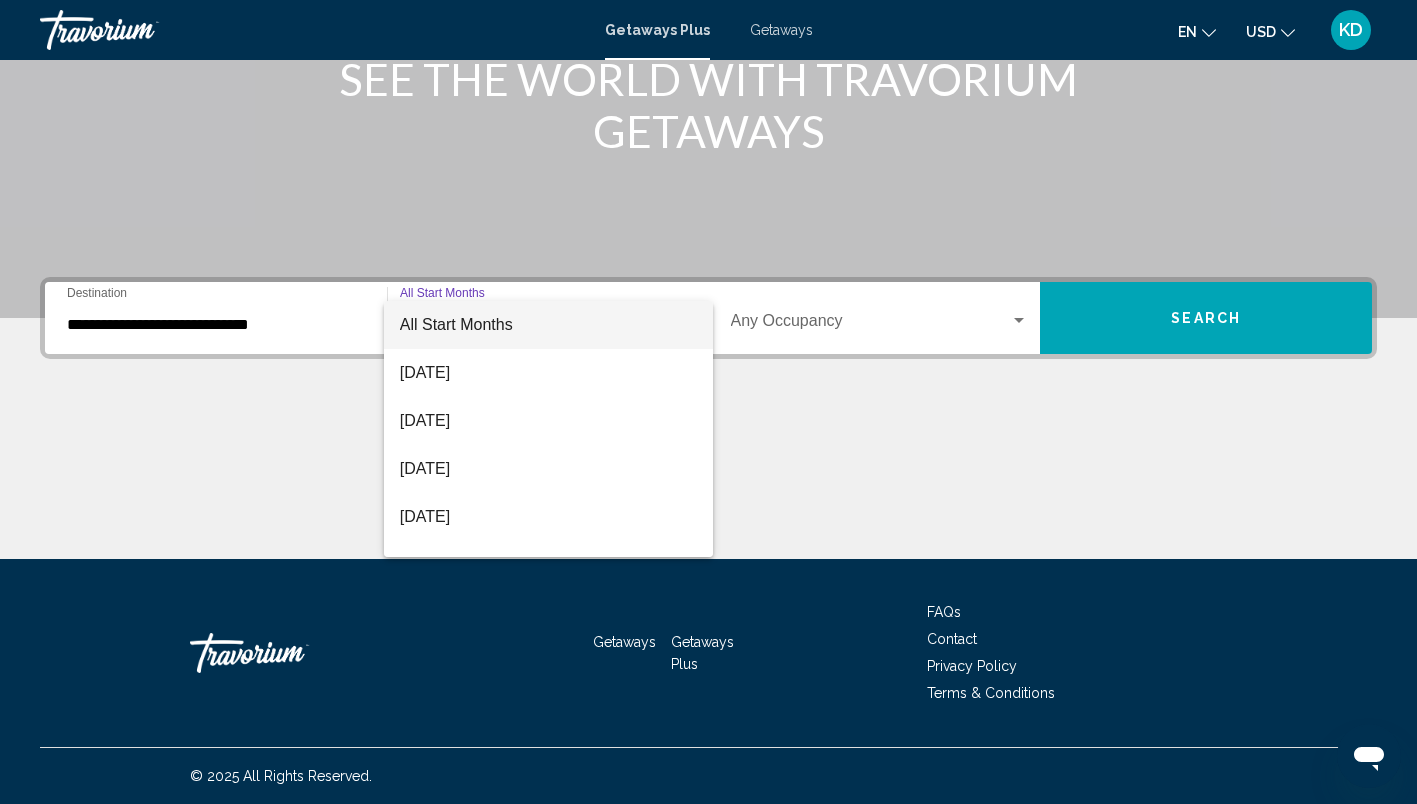 click on "All Start Months" at bounding box center [548, 325] 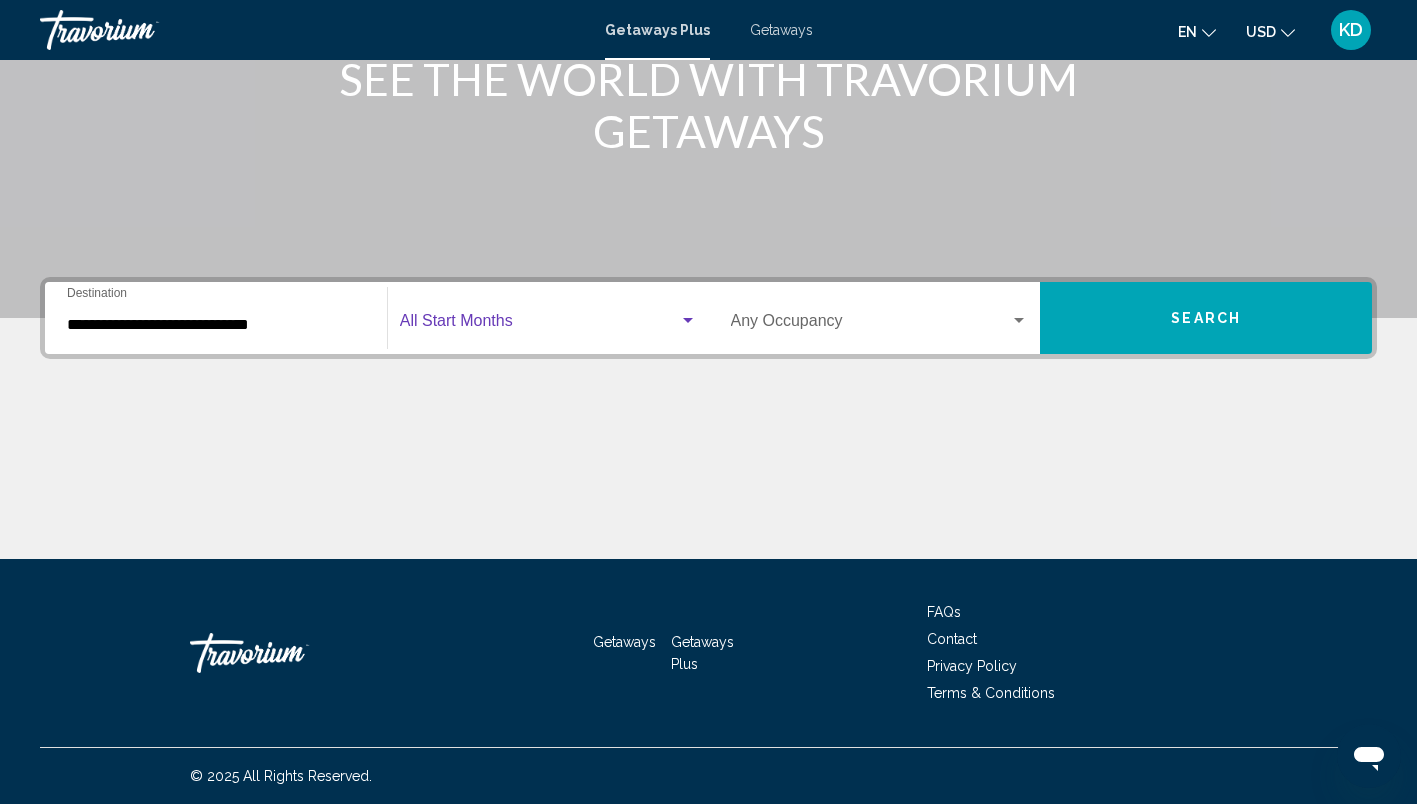 click at bounding box center [871, 325] 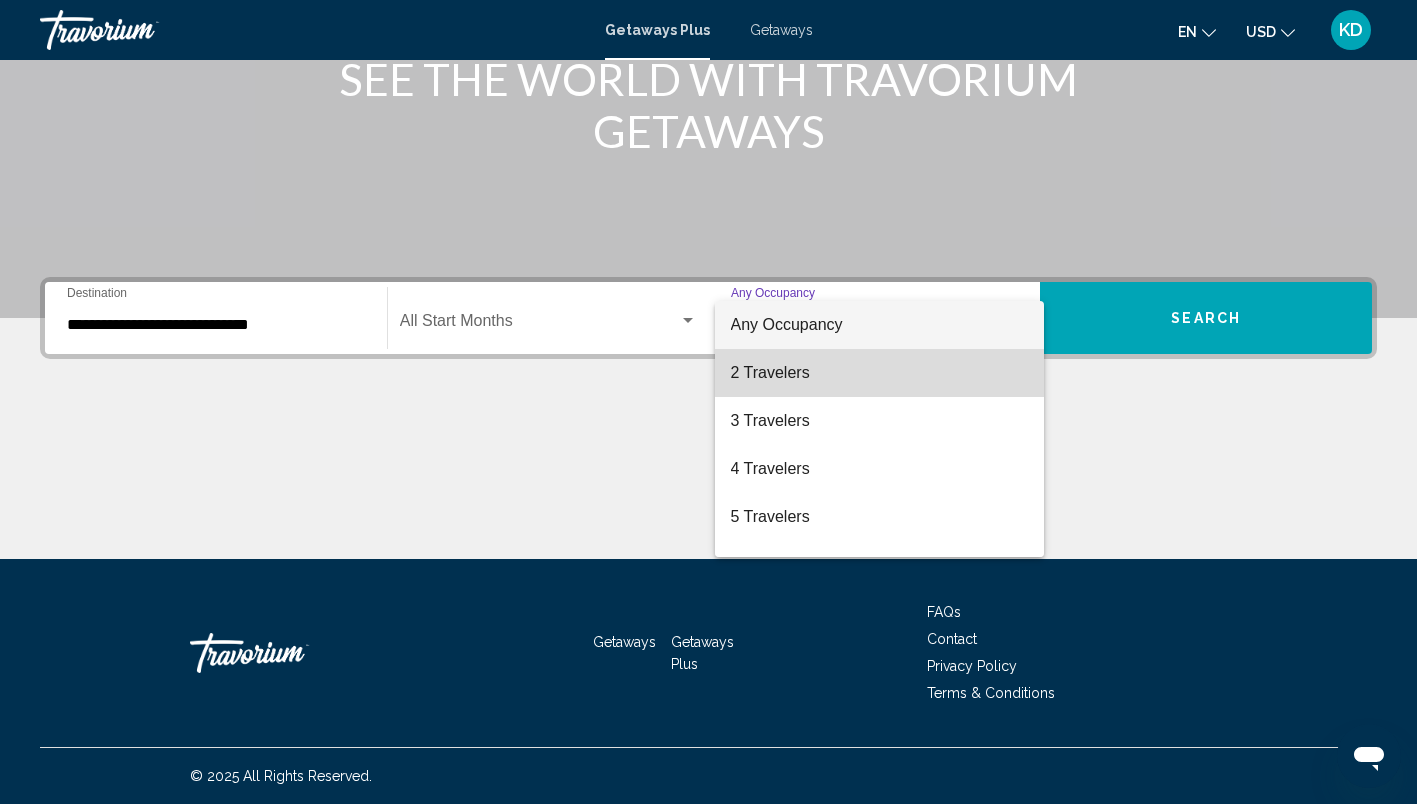 click on "2 Travelers" at bounding box center [880, 373] 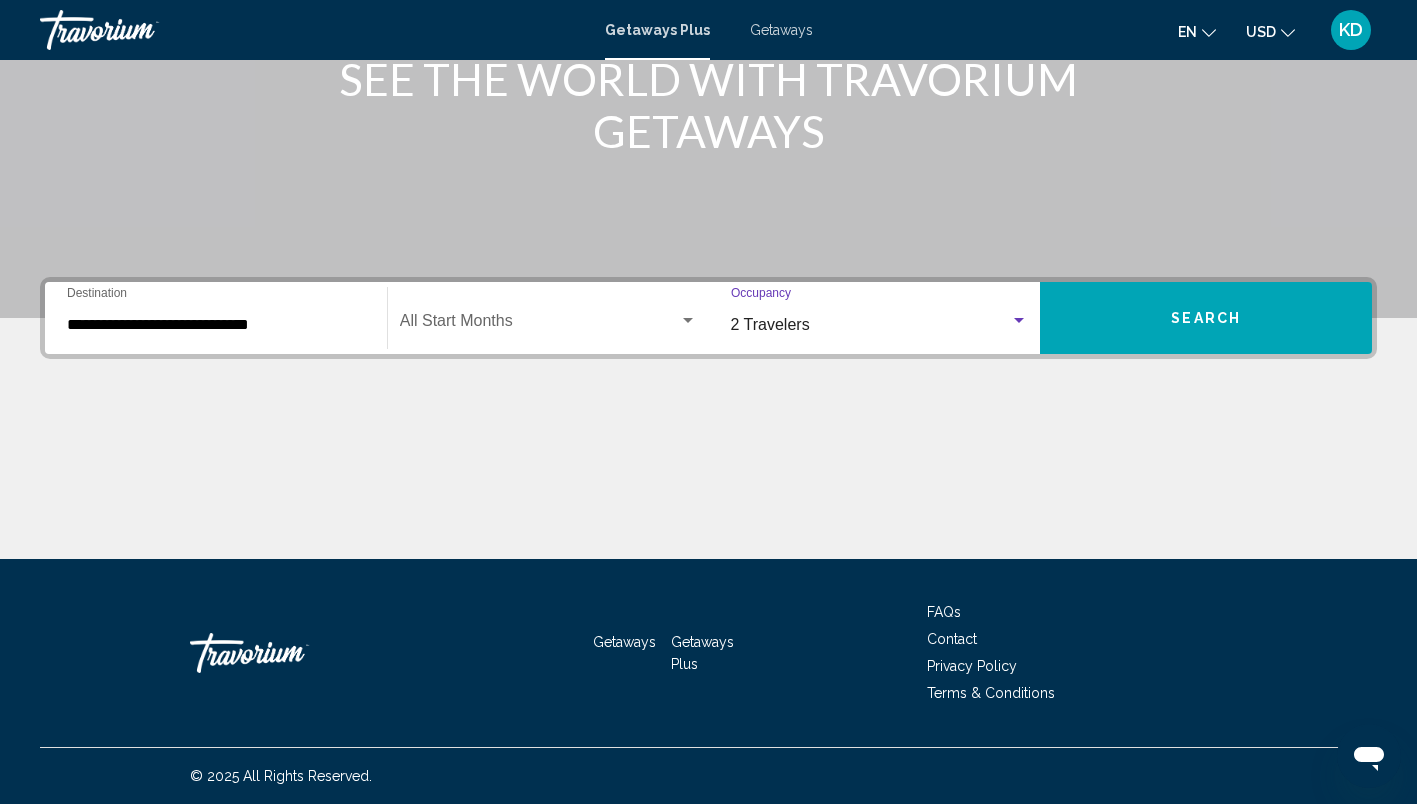 click on "Search" at bounding box center [1206, 318] 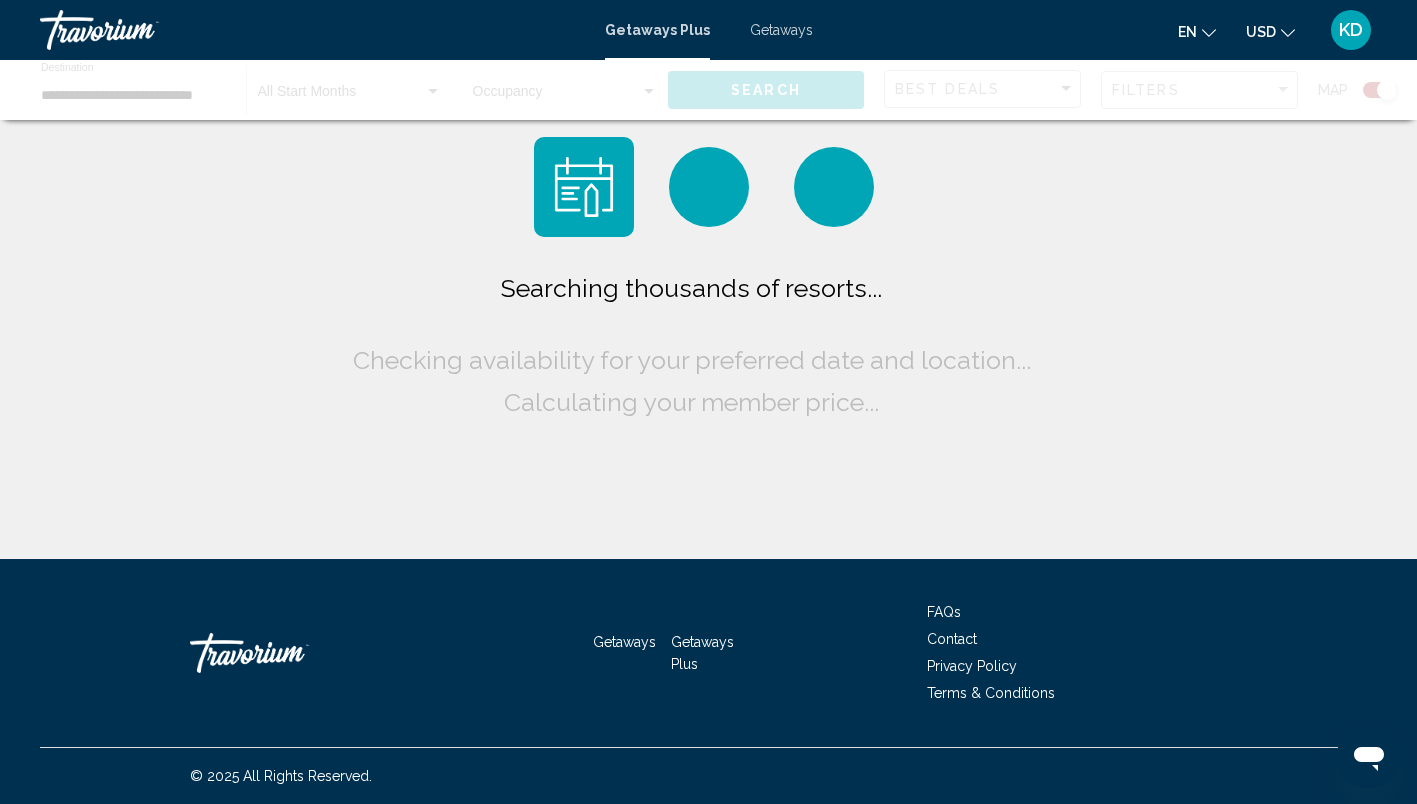 scroll, scrollTop: 0, scrollLeft: 0, axis: both 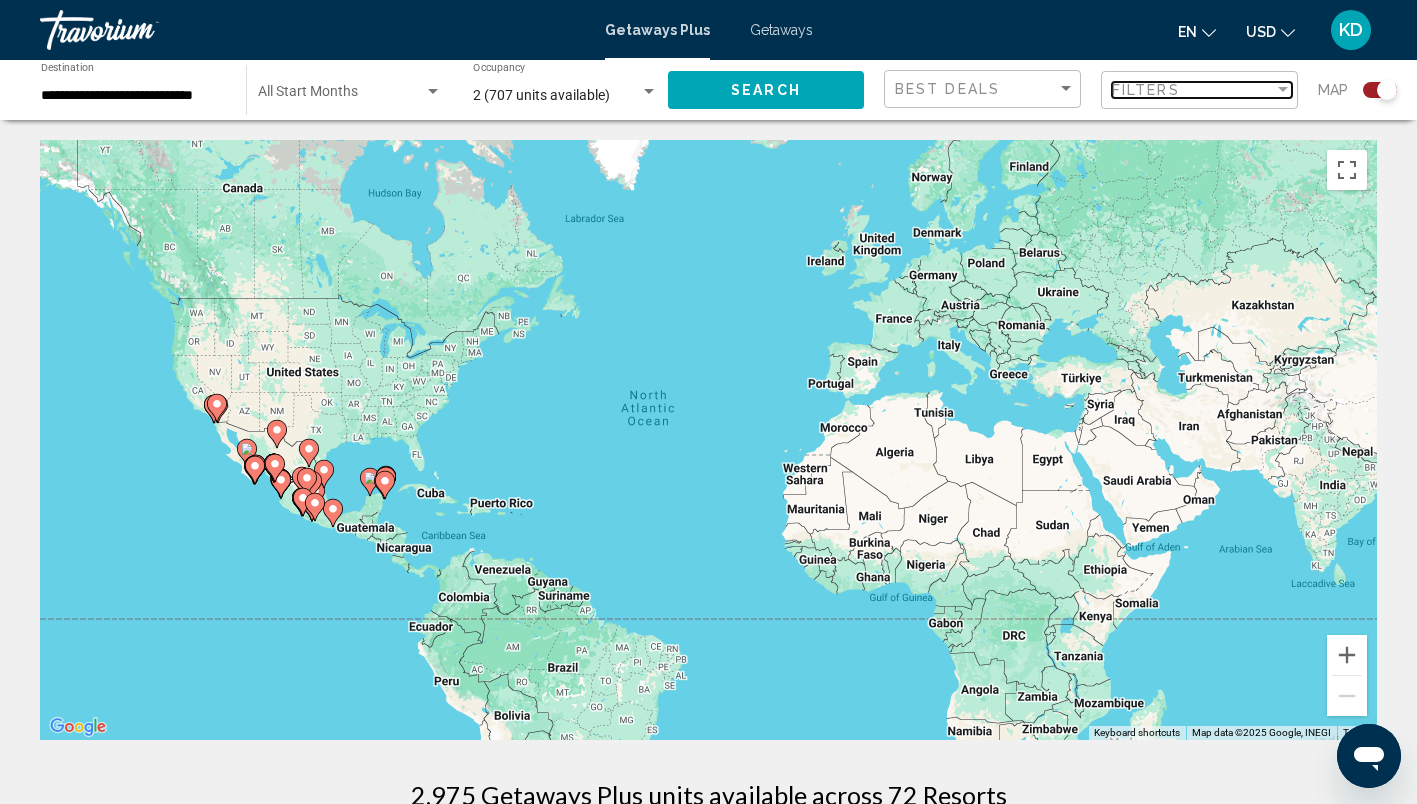 click on "Filters" at bounding box center (1146, 90) 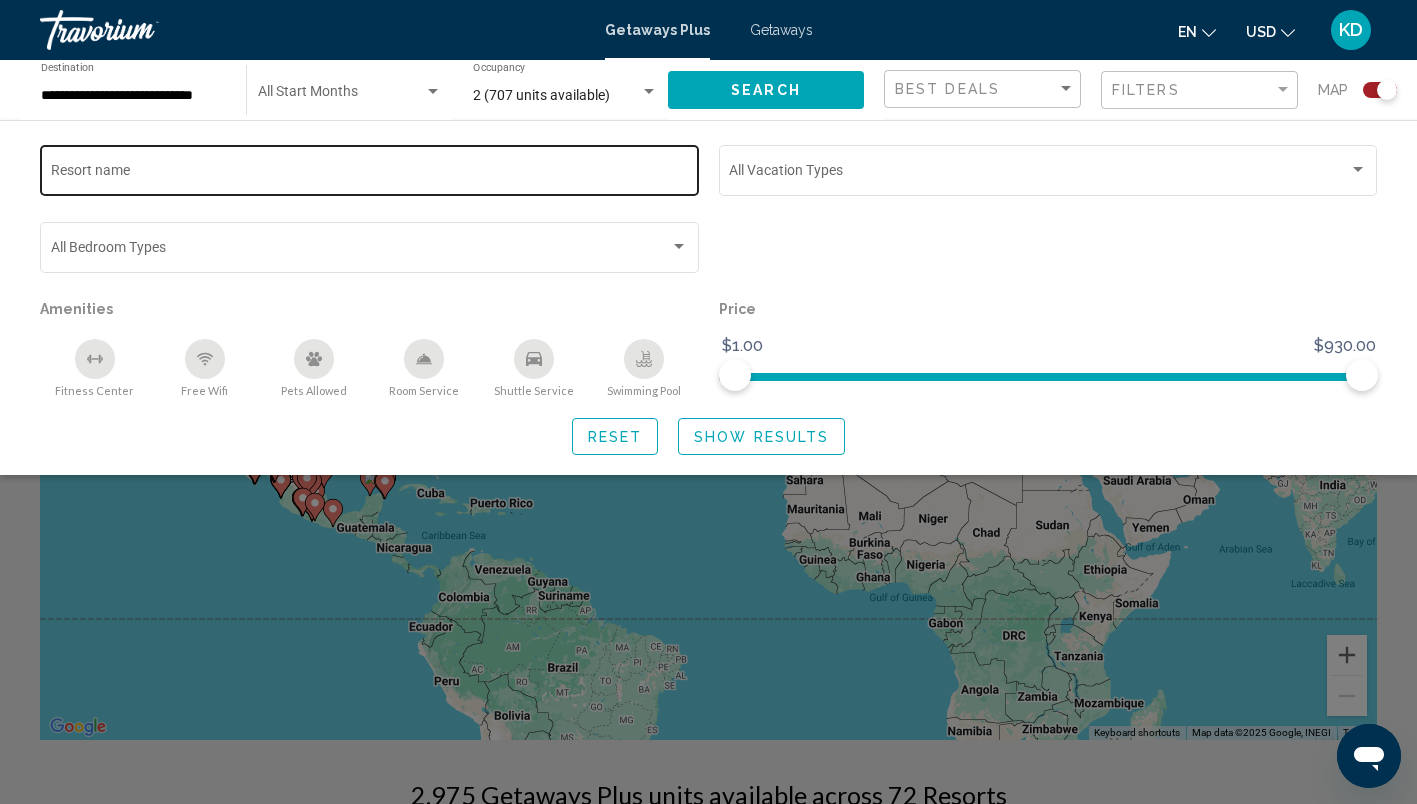 click on "Resort name" at bounding box center [370, 174] 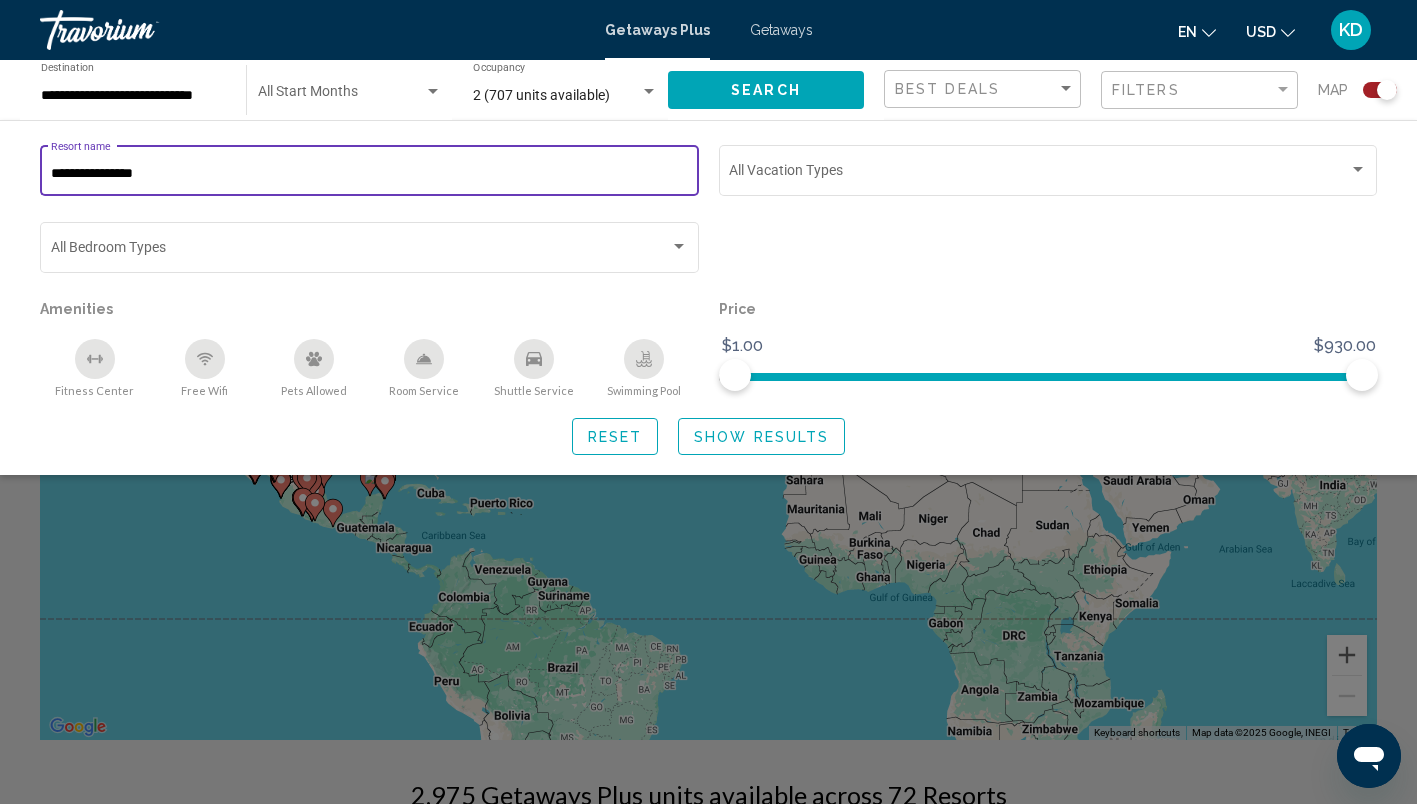 type on "**********" 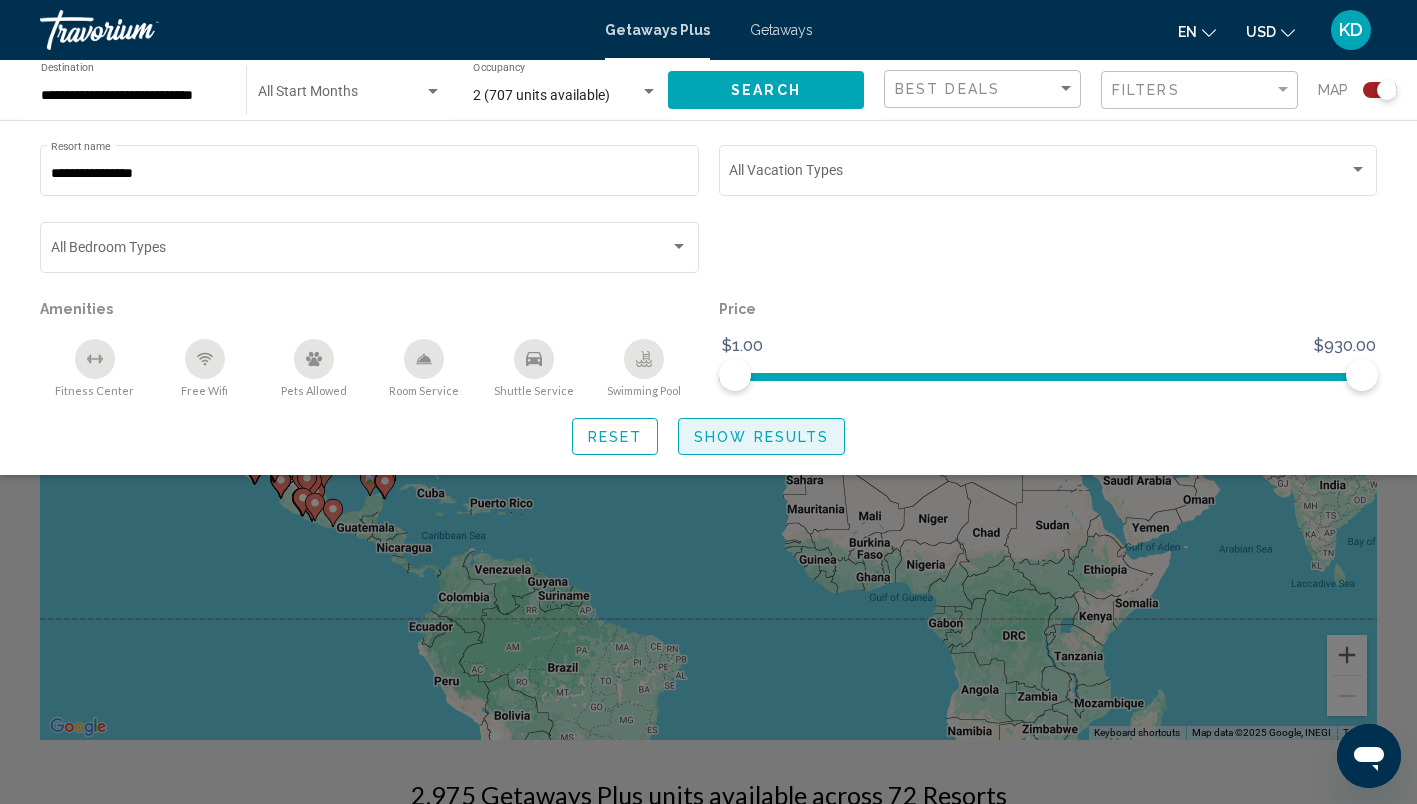click on "Show Results" 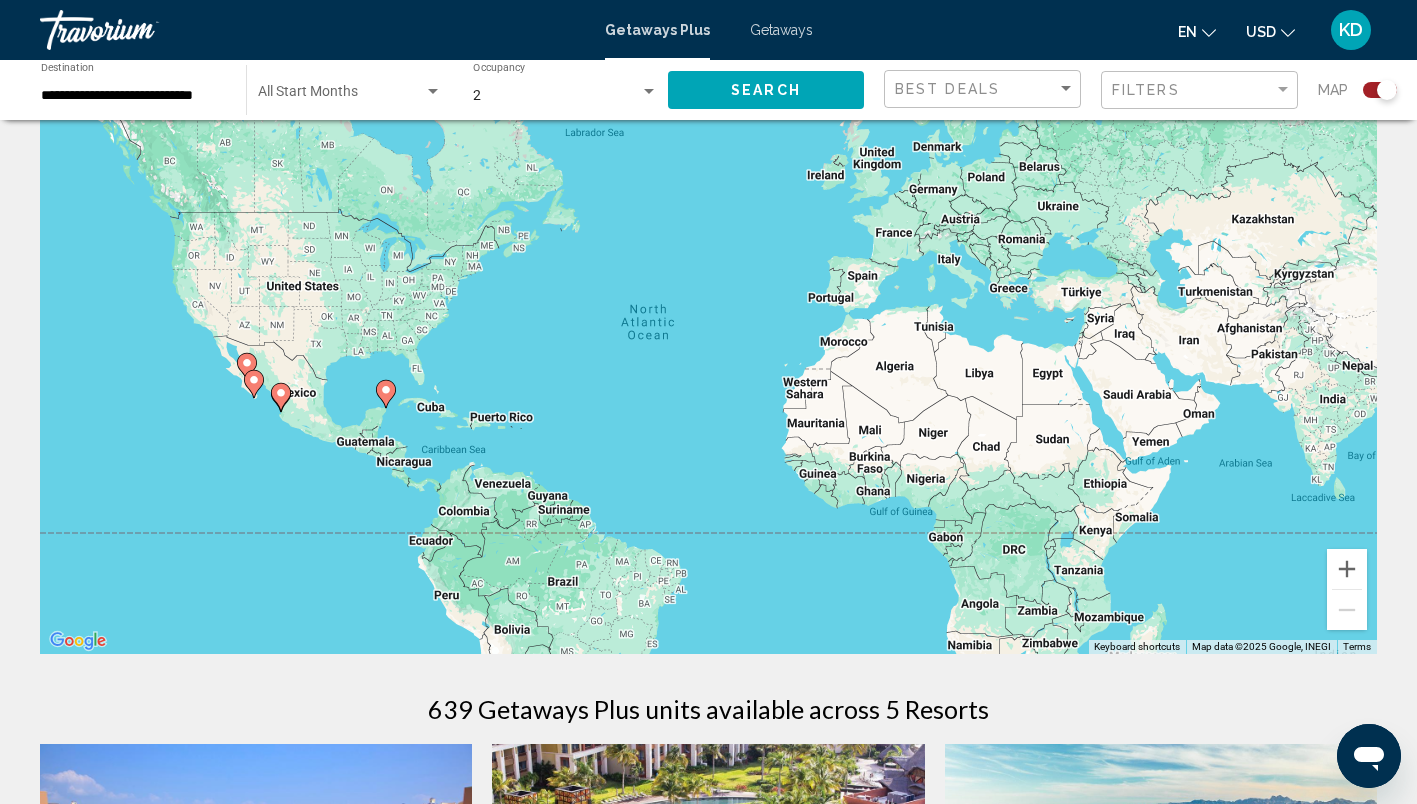 scroll, scrollTop: 0, scrollLeft: 0, axis: both 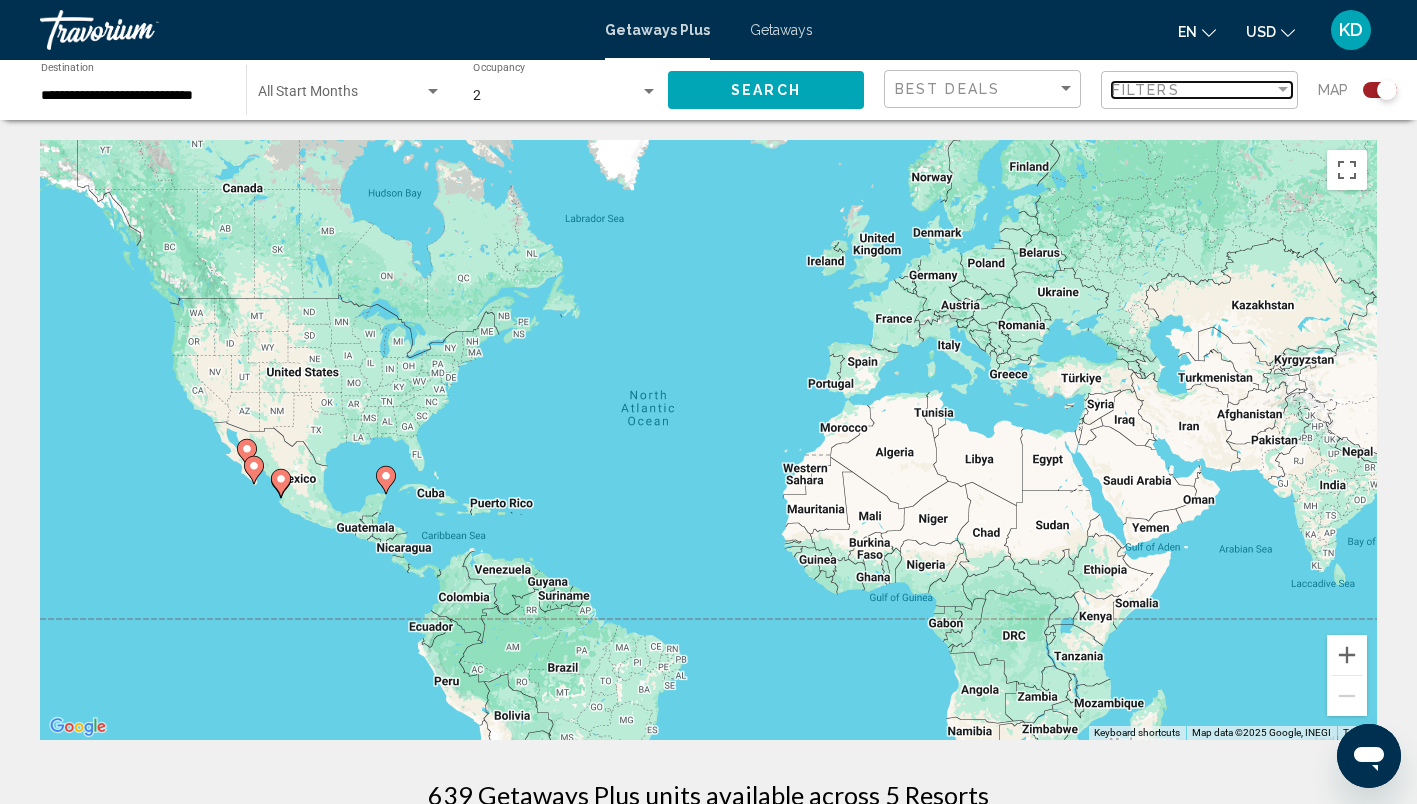 click on "Filters" at bounding box center (1146, 90) 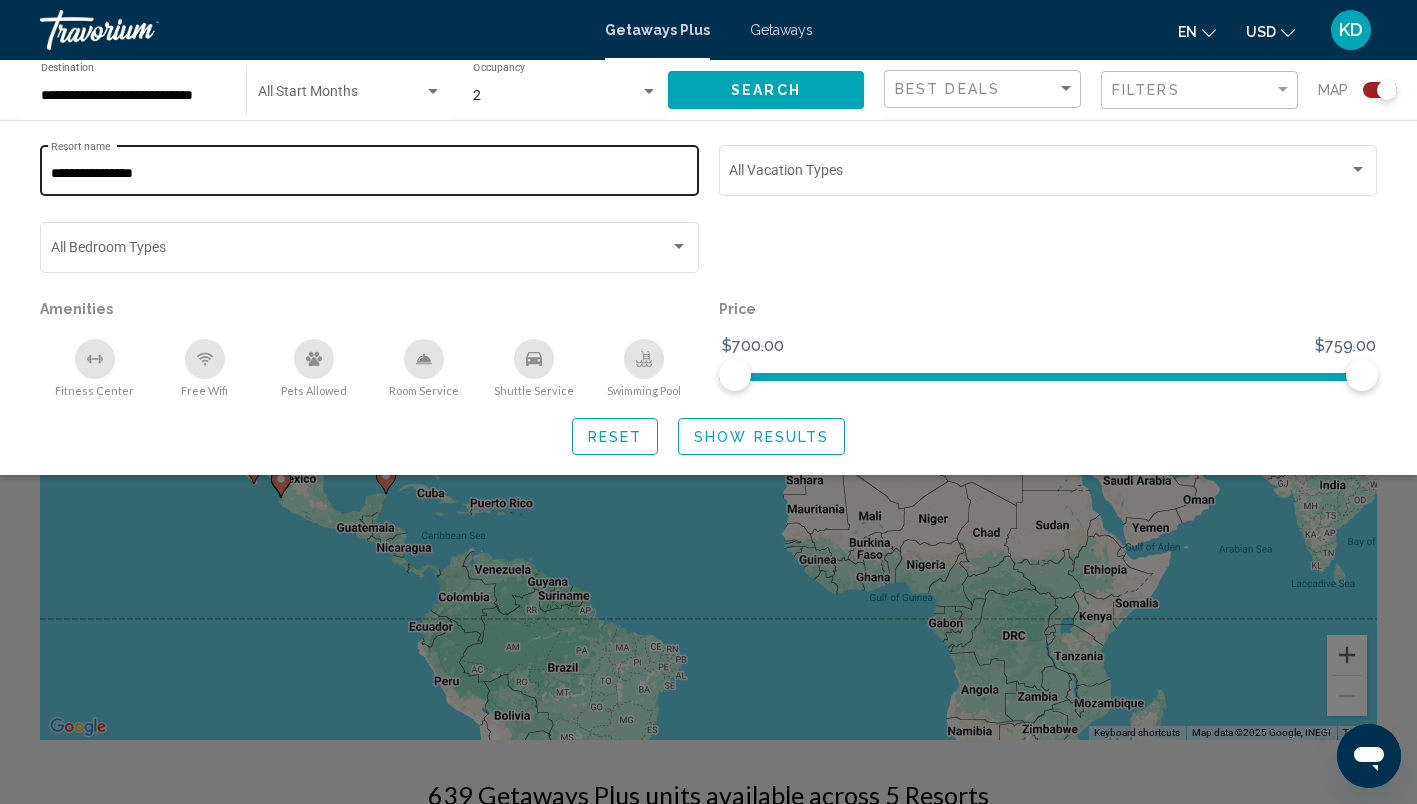 click on "**********" at bounding box center (370, 174) 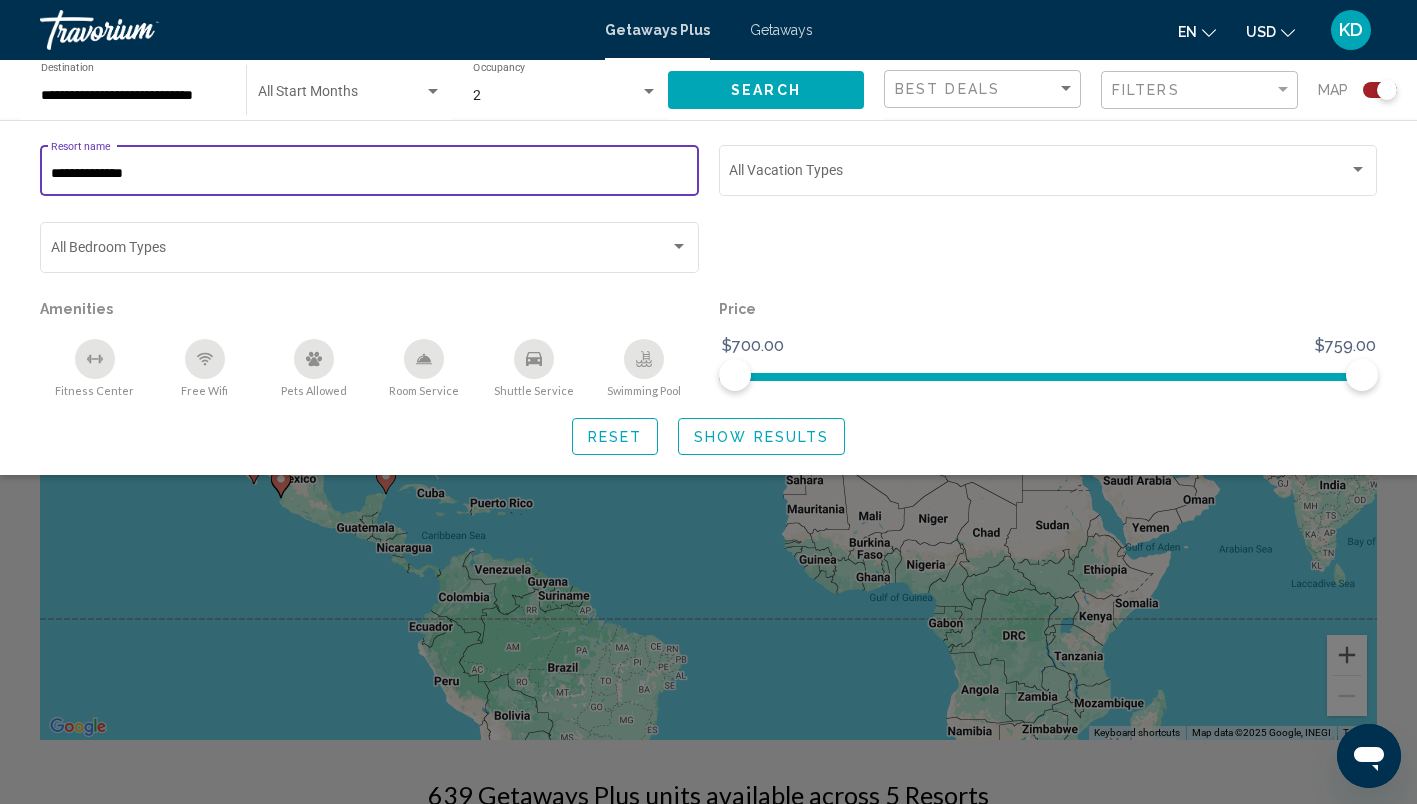 type on "**********" 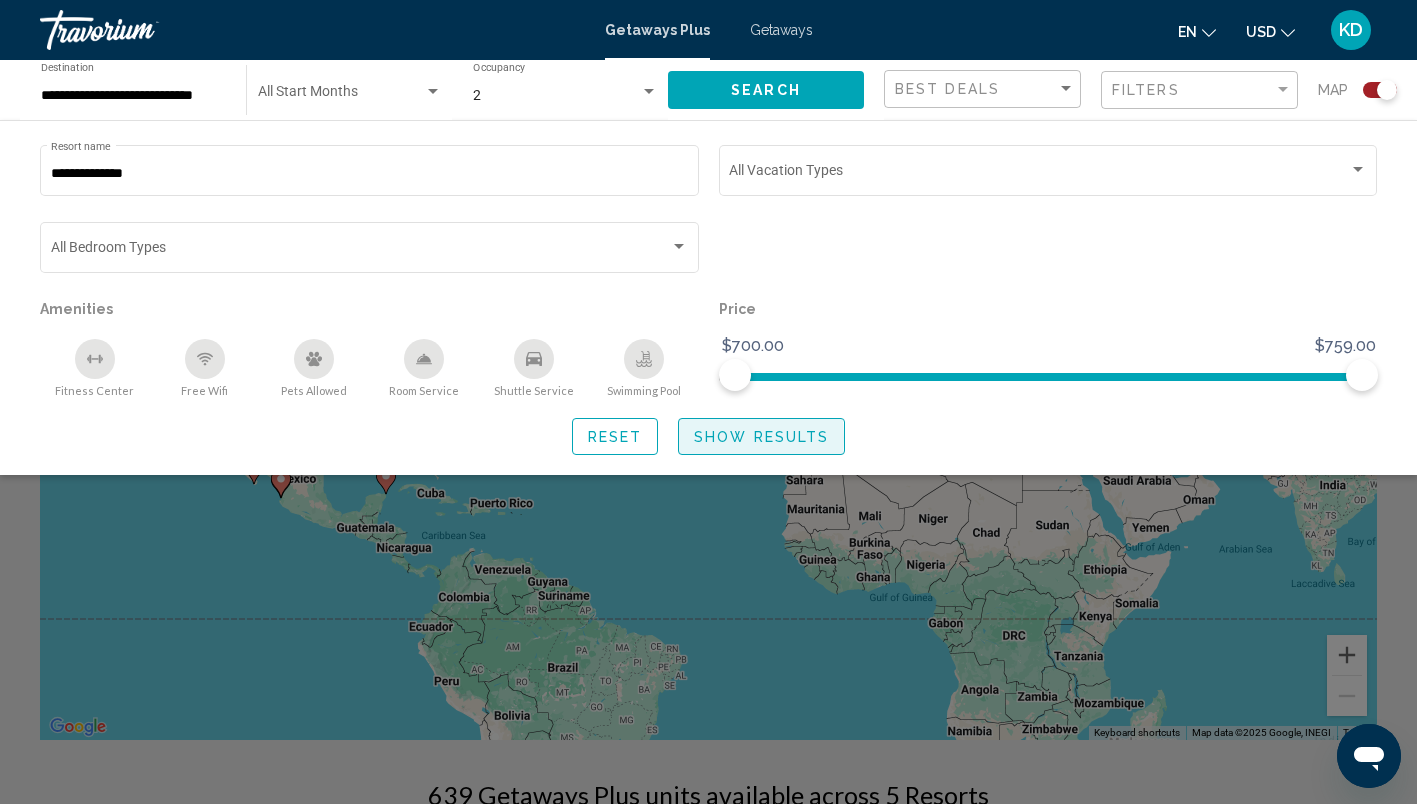 click on "Show Results" 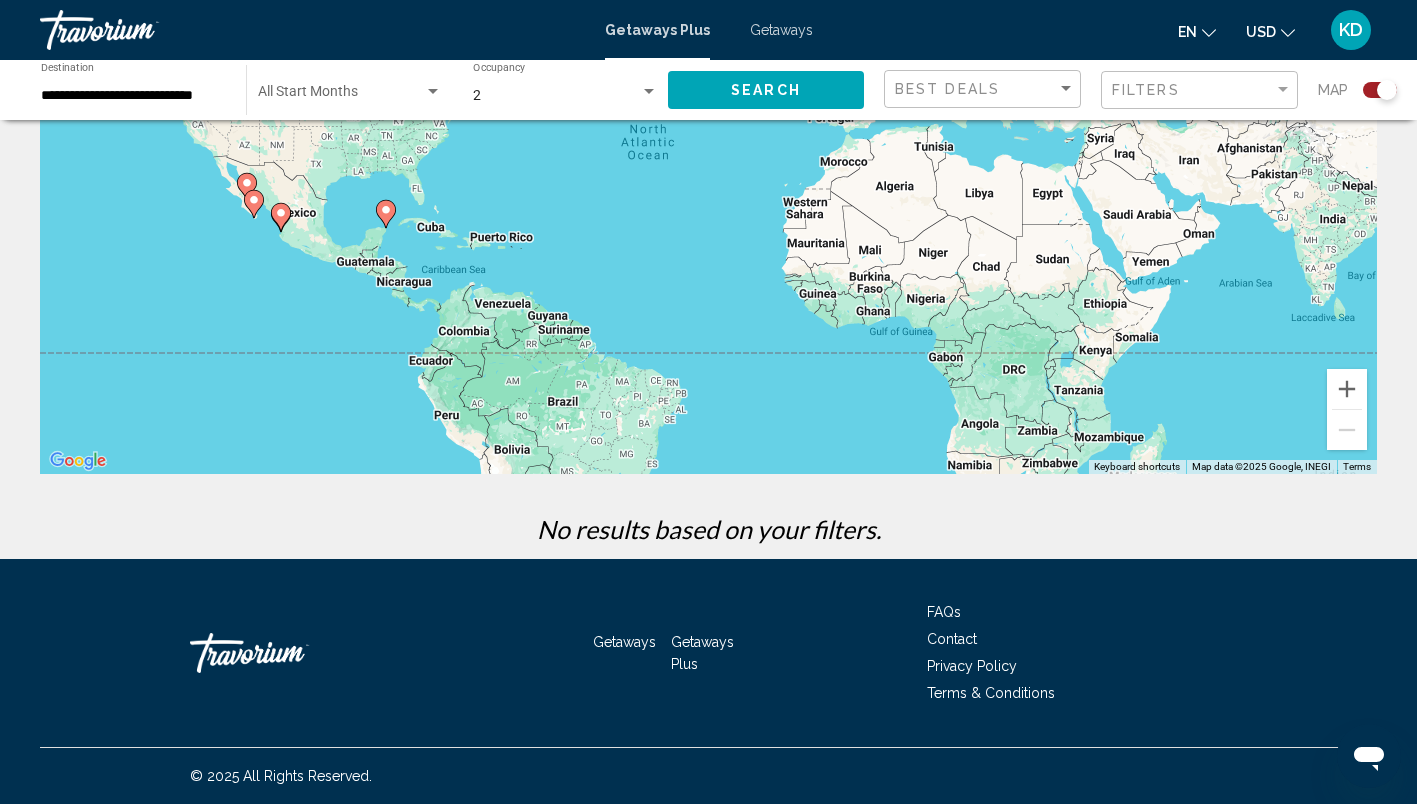 scroll, scrollTop: 0, scrollLeft: 0, axis: both 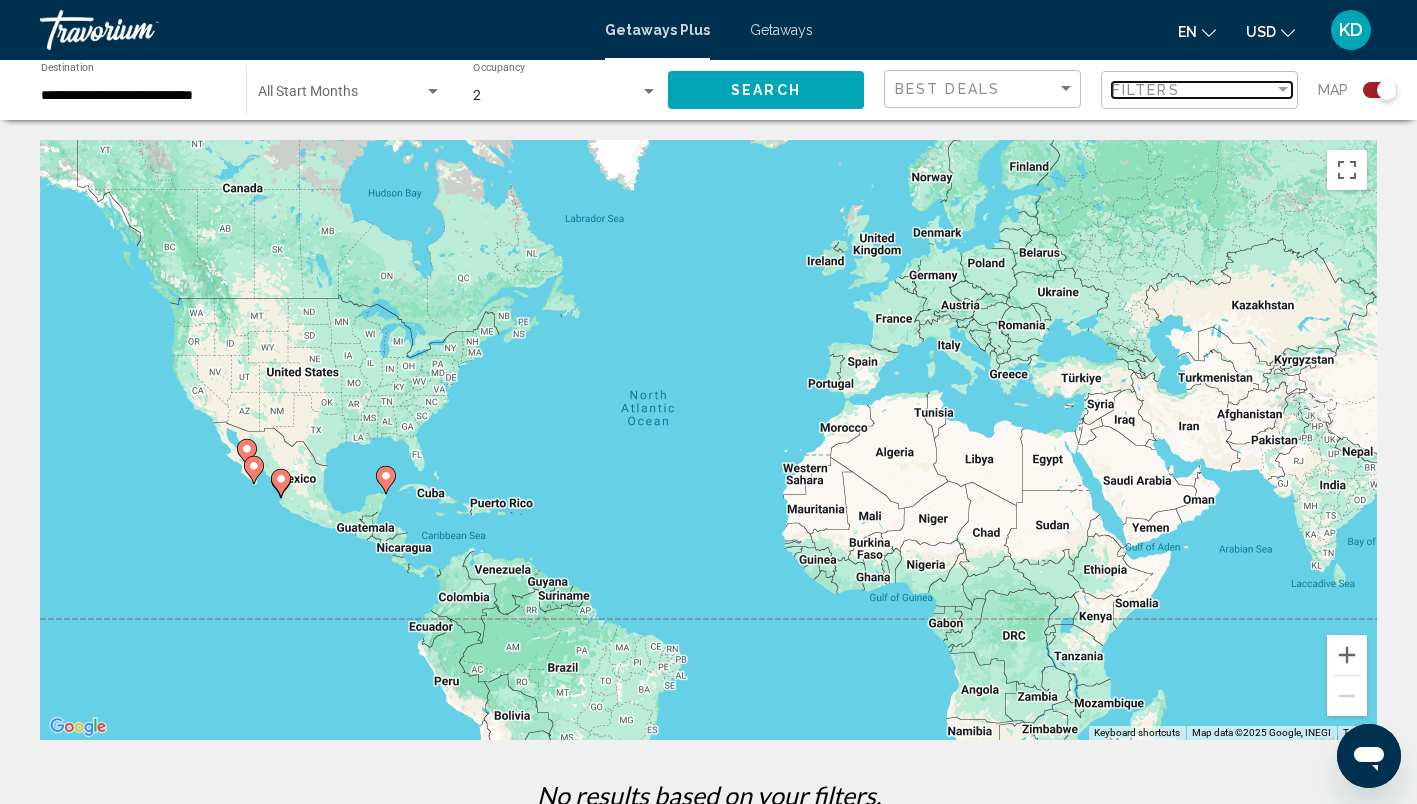 click on "Filters" at bounding box center (1146, 90) 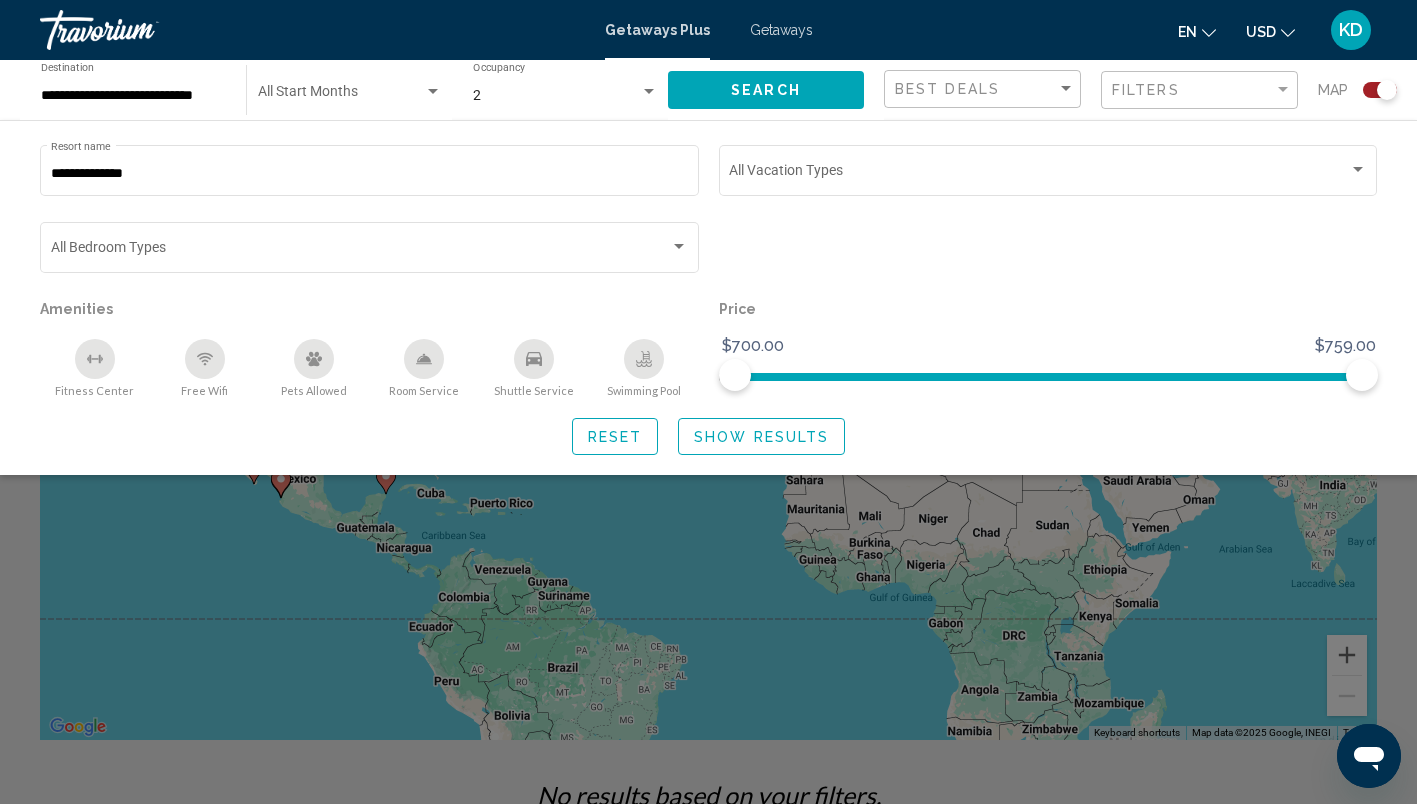 click on "$700.00" 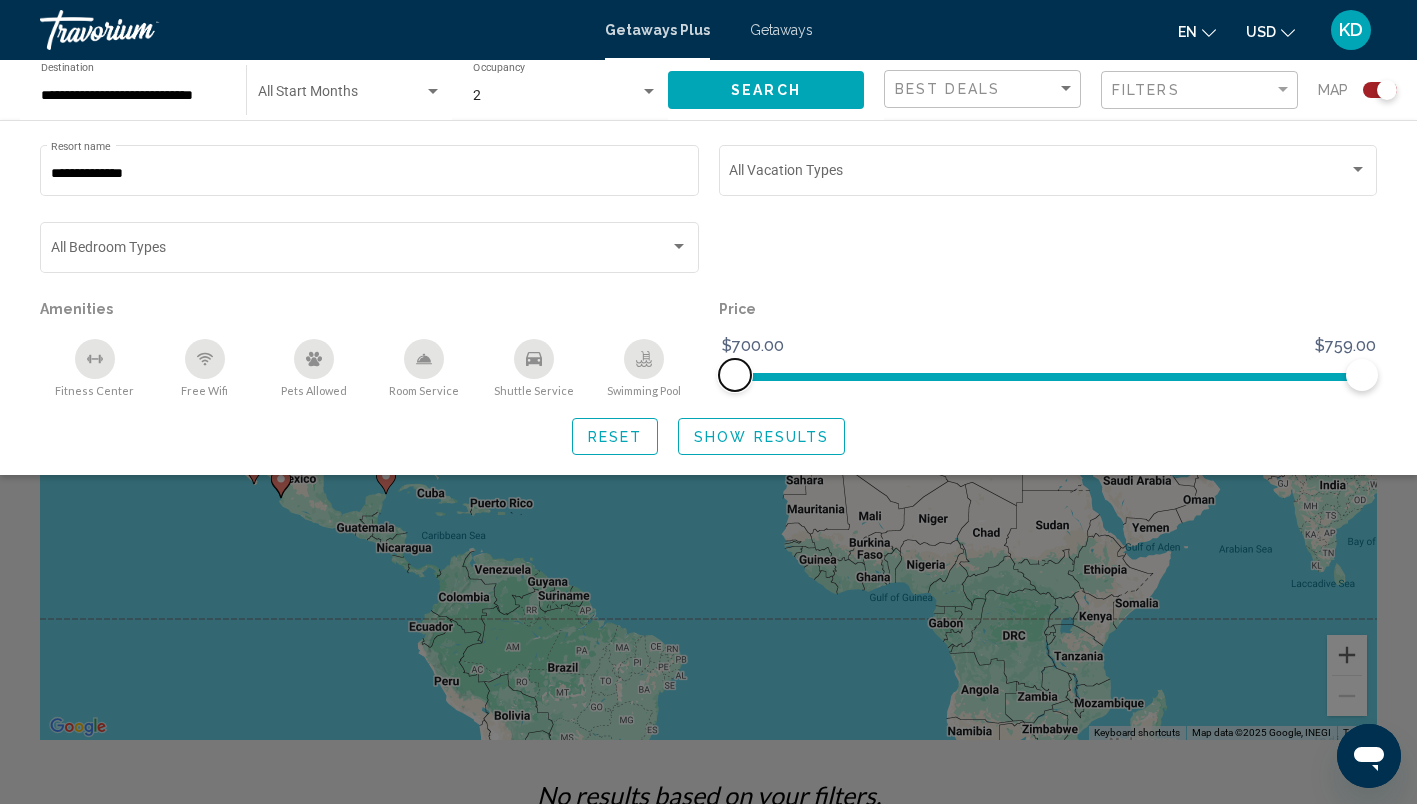 drag, startPoint x: 733, startPoint y: 371, endPoint x: 686, endPoint y: 373, distance: 47.042534 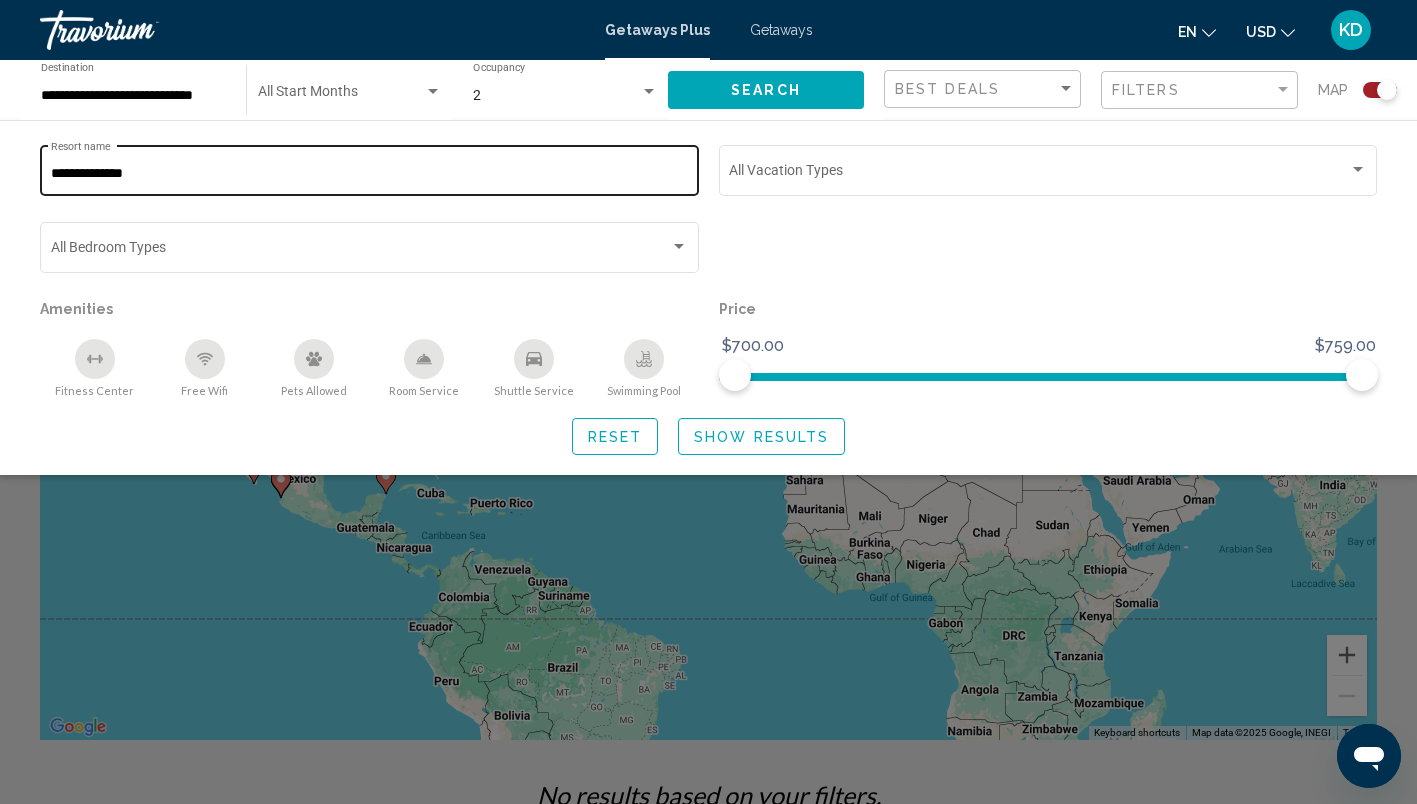 click on "**********" 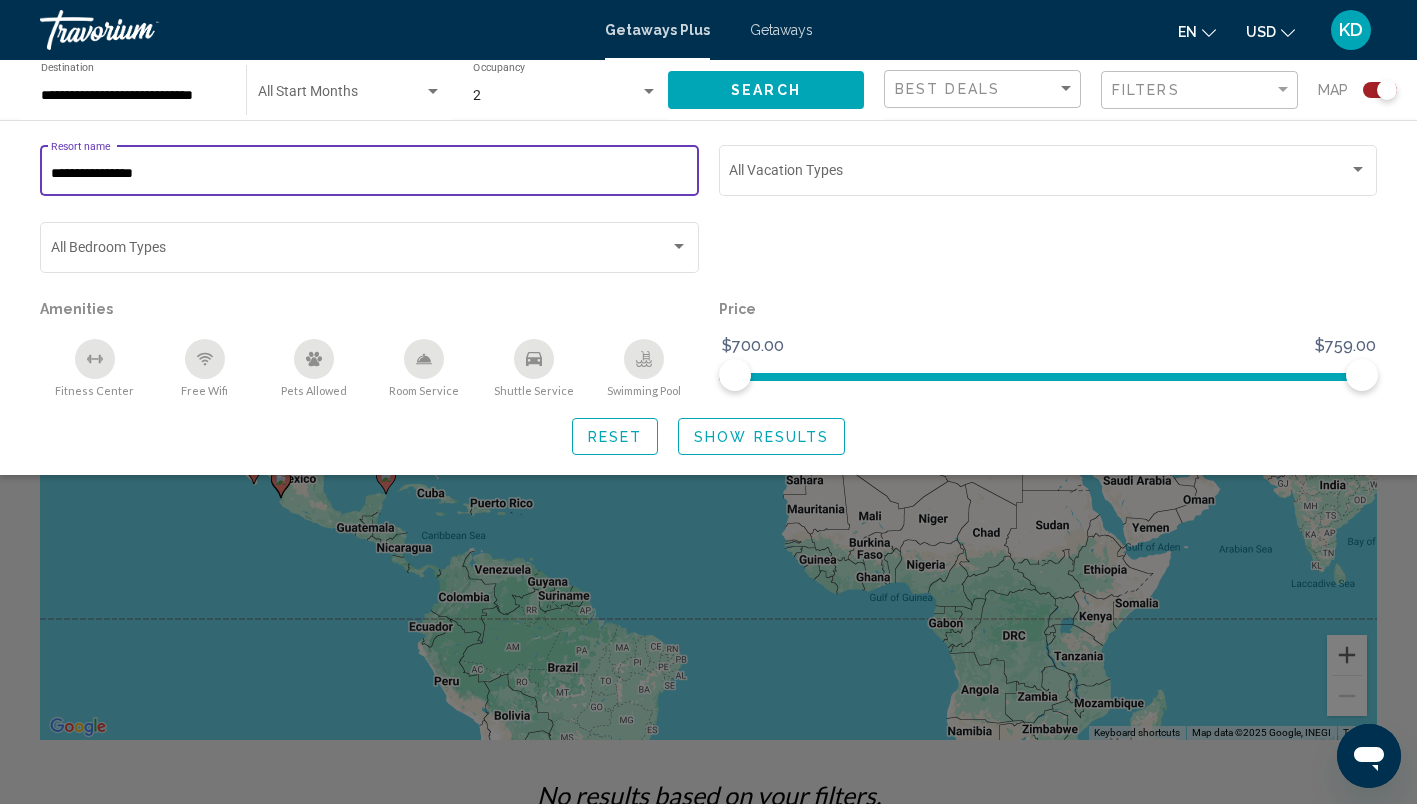 type on "**********" 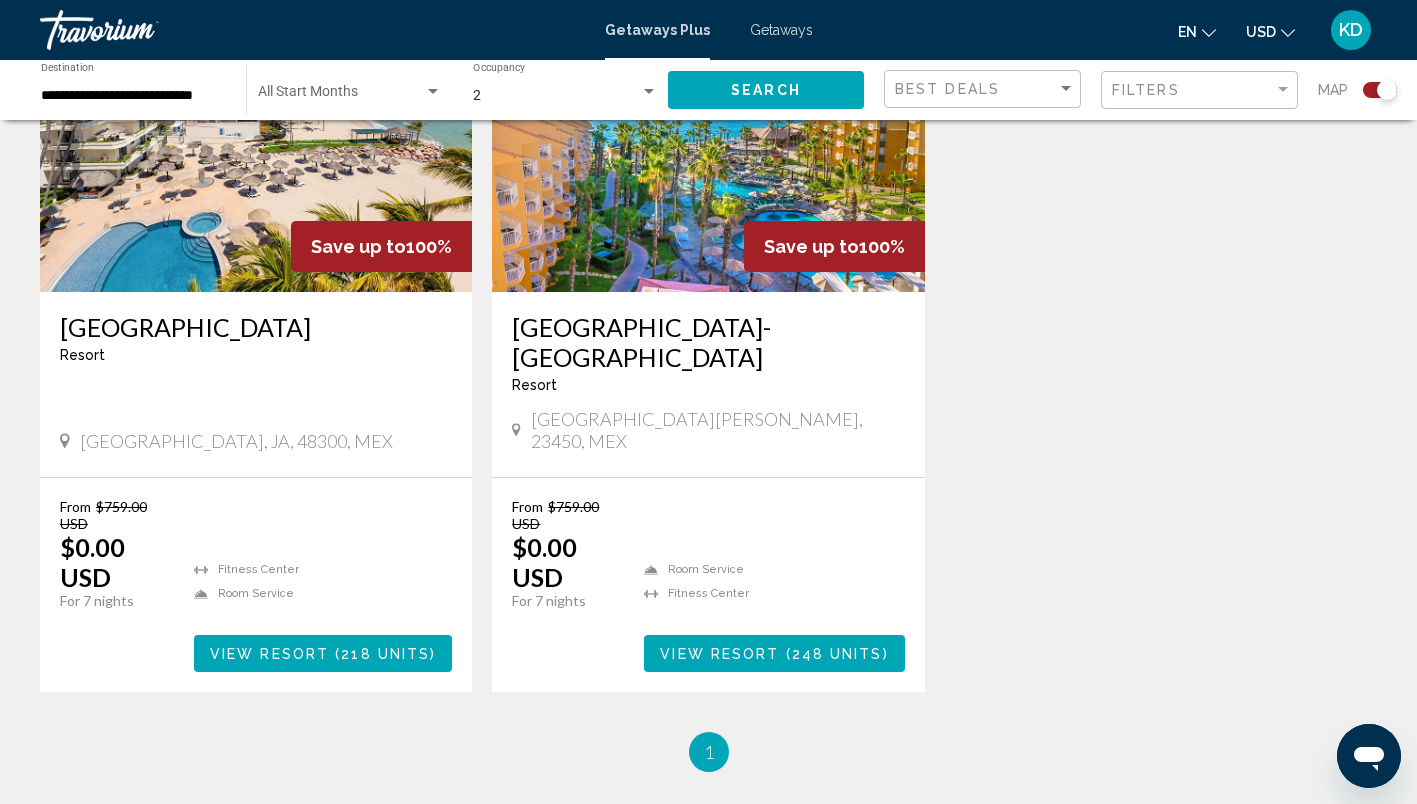 scroll, scrollTop: 1620, scrollLeft: 0, axis: vertical 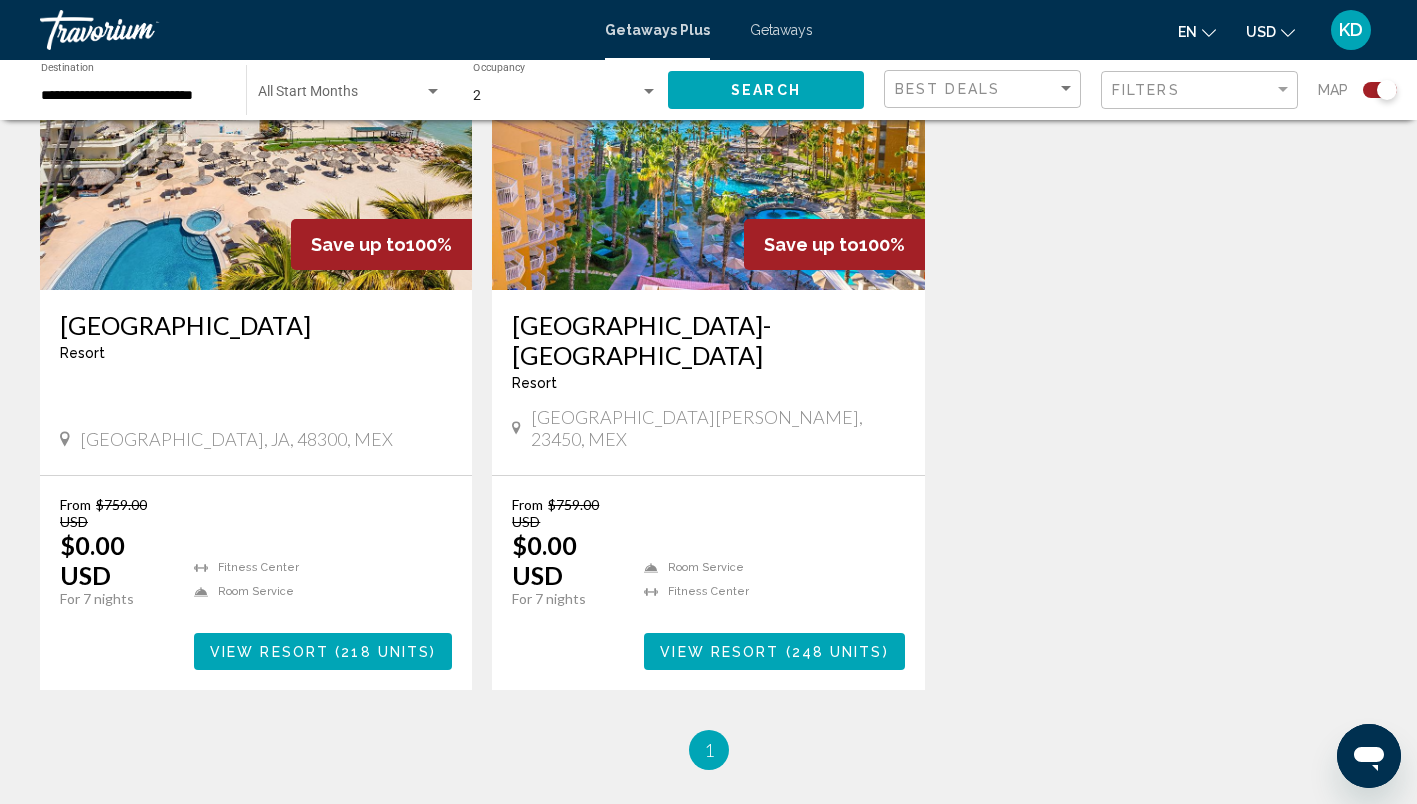 click on "View Resort" at bounding box center [719, 652] 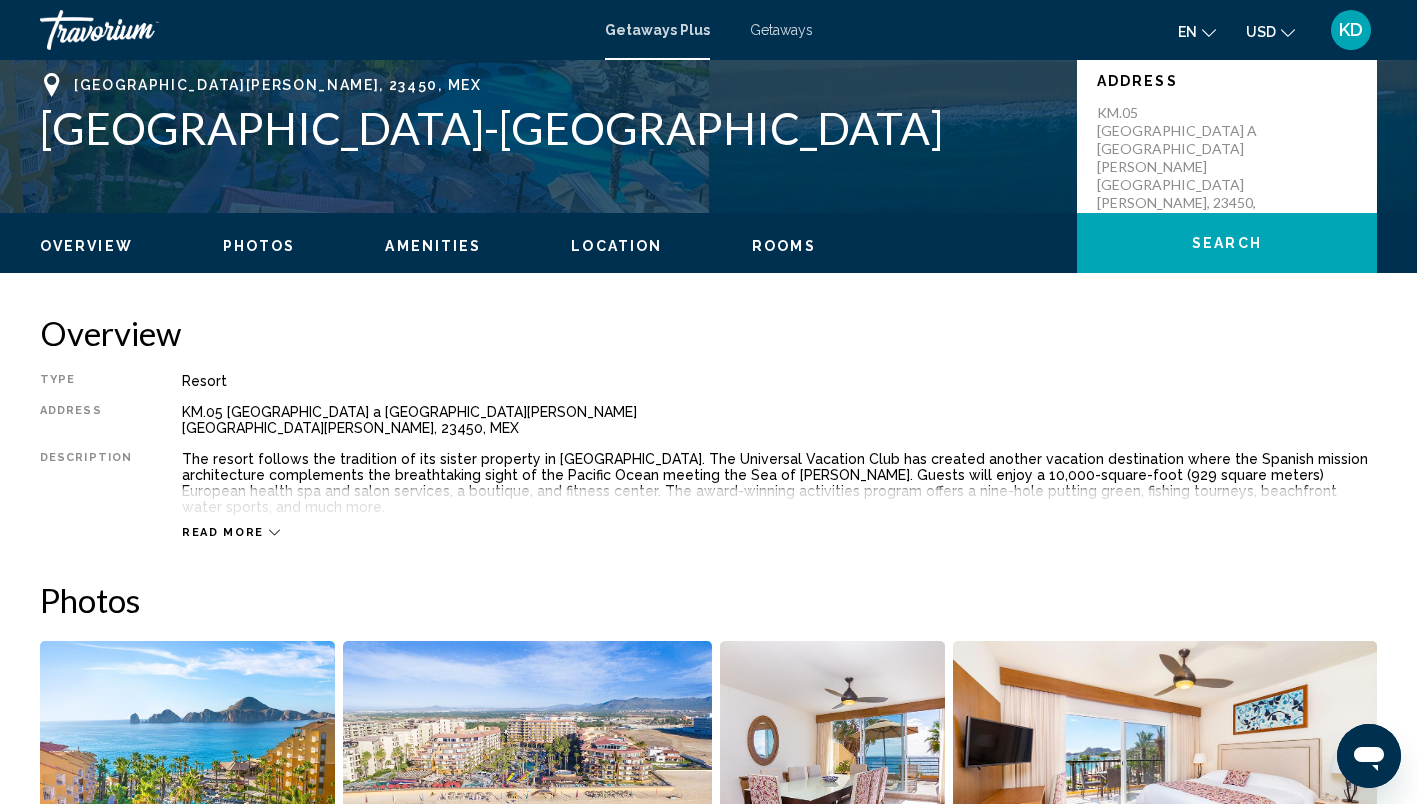 scroll, scrollTop: 448, scrollLeft: 0, axis: vertical 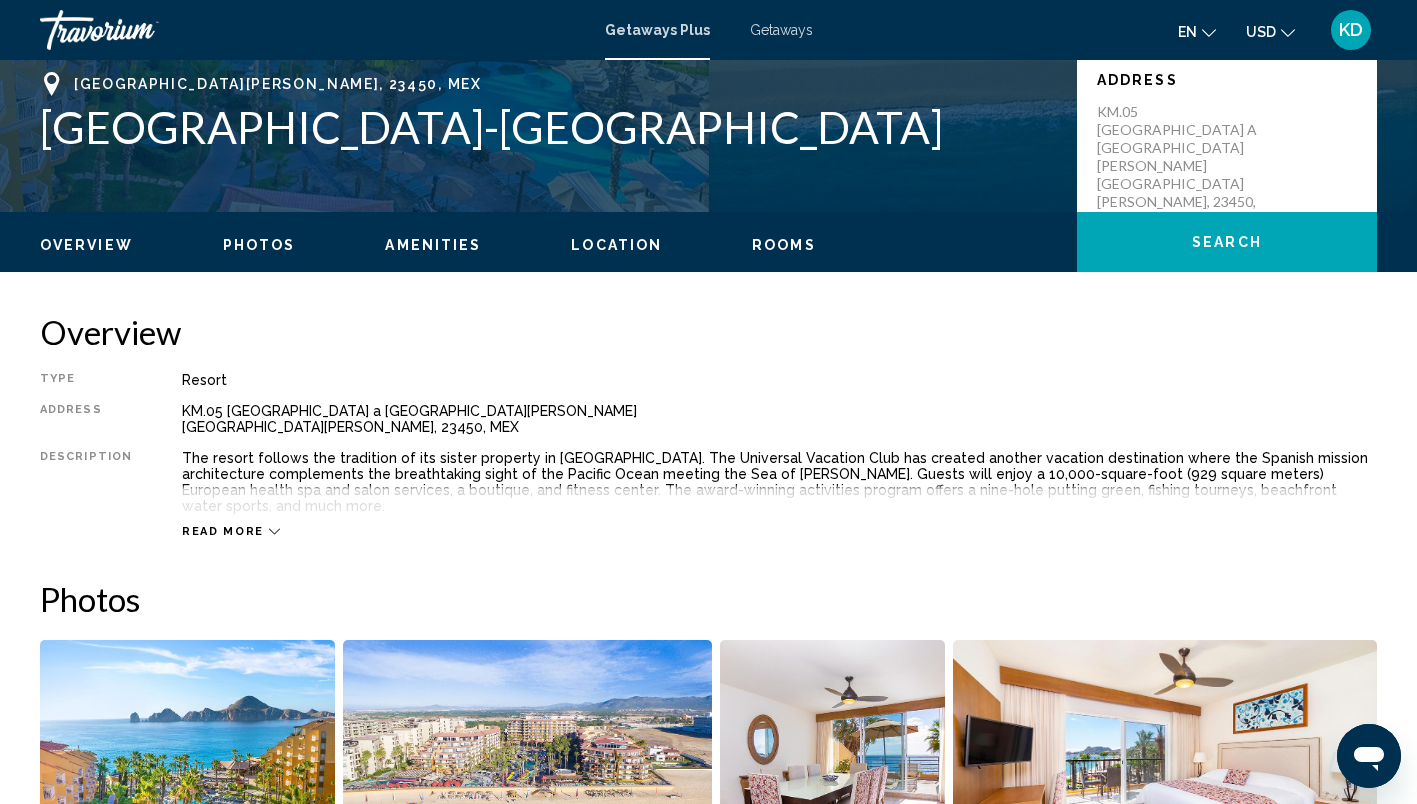 click on "Read more" at bounding box center [223, 531] 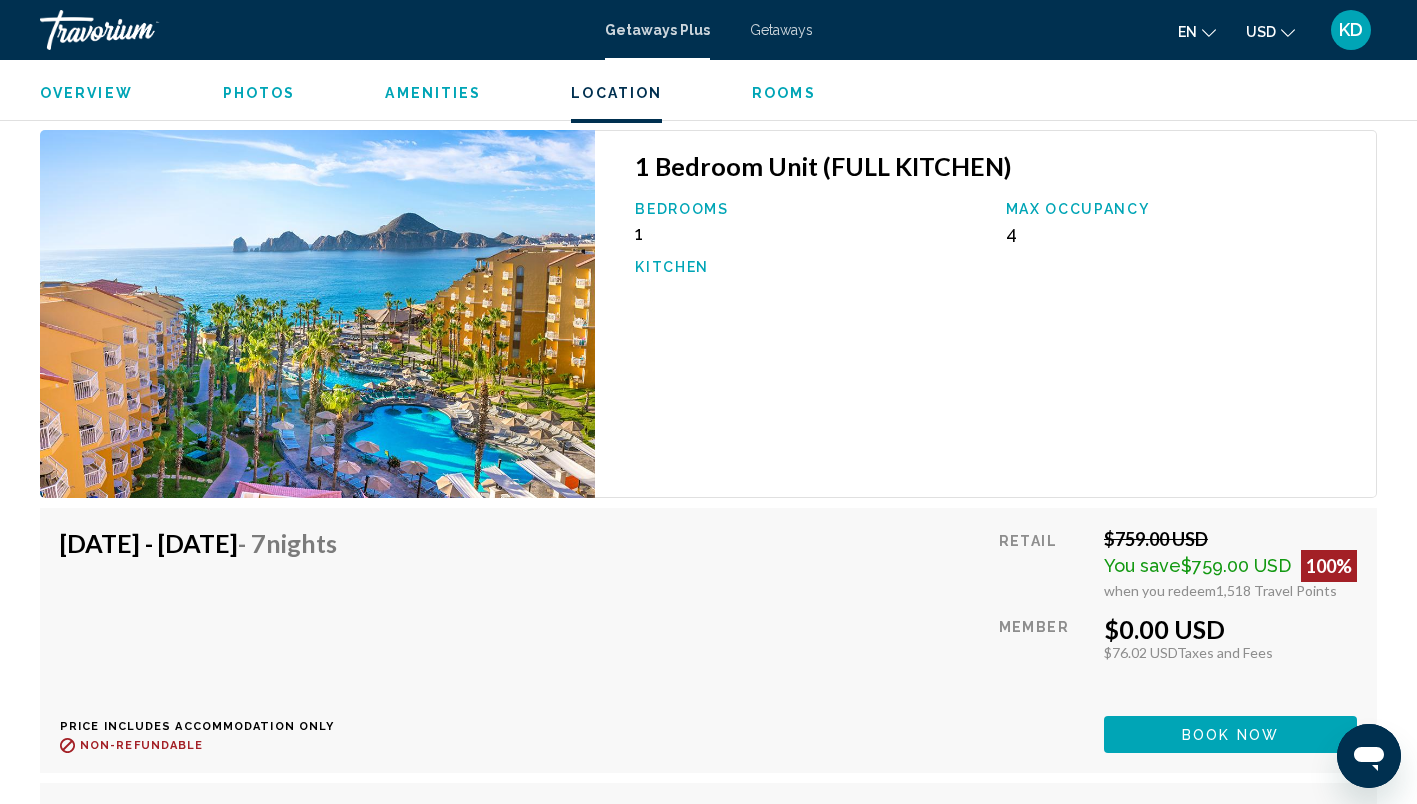 scroll, scrollTop: 9192, scrollLeft: 0, axis: vertical 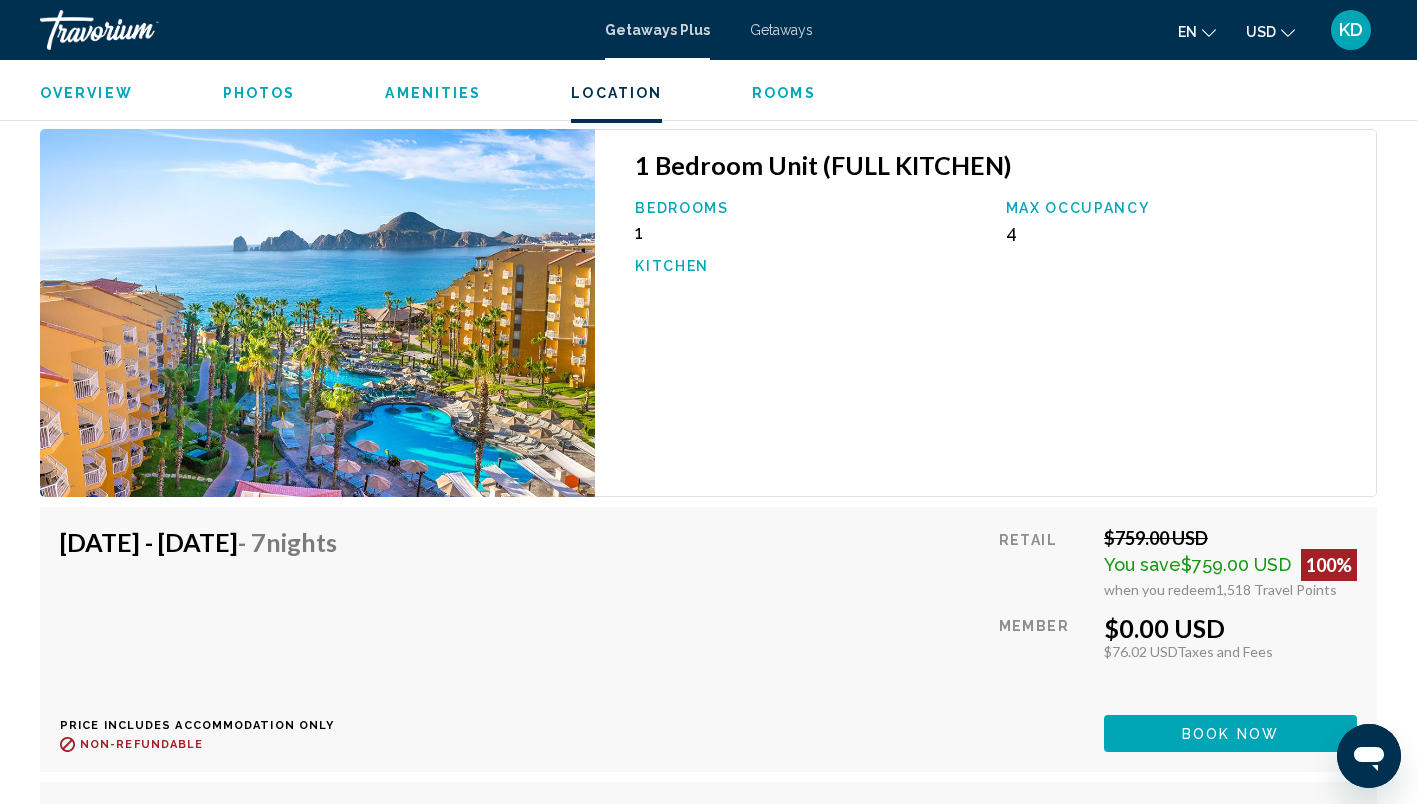 click on "[DATE] - [DATE]  - 7  Nights Price includes accommodation only
Refundable until :
Non-refundable" at bounding box center [206, -5287] 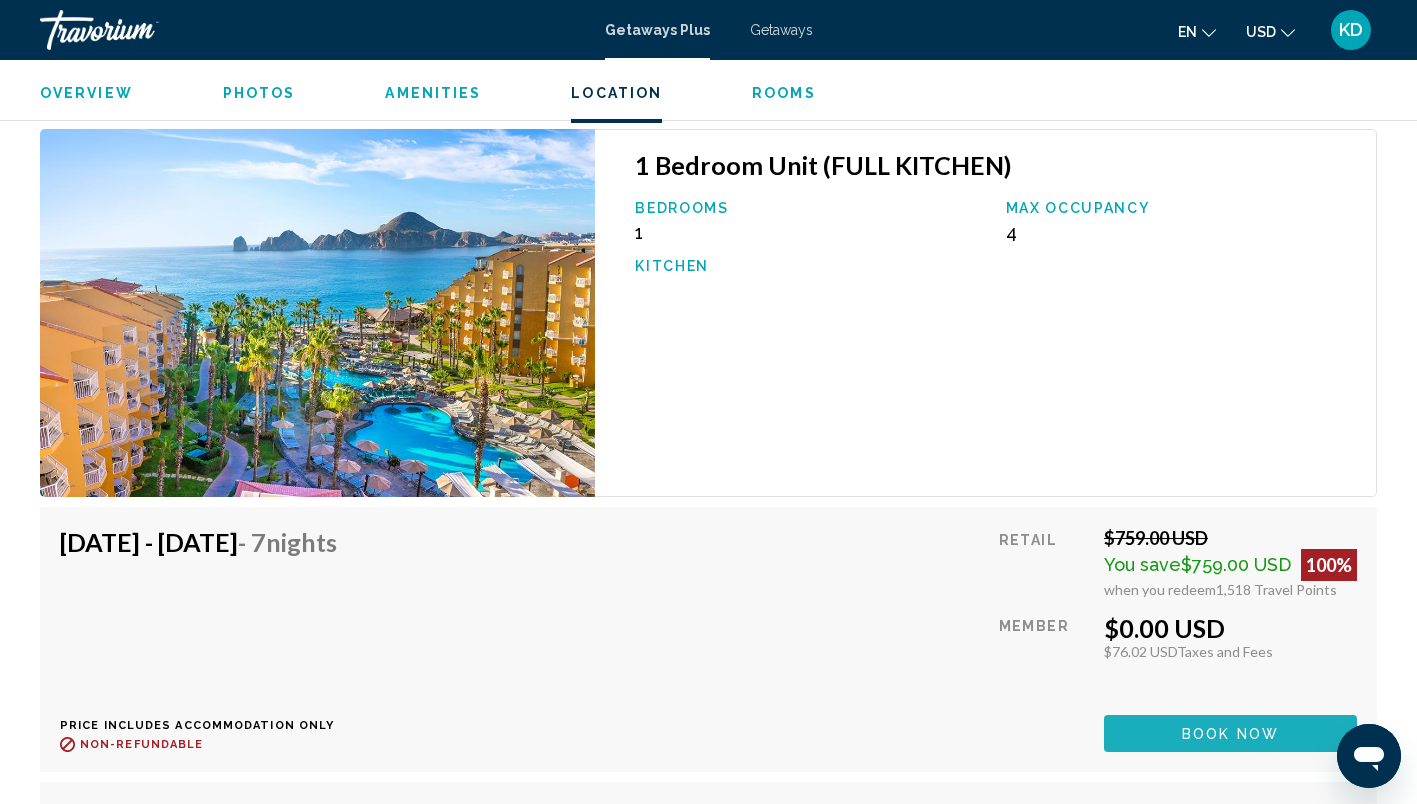 click on "Book now" at bounding box center (1230, 734) 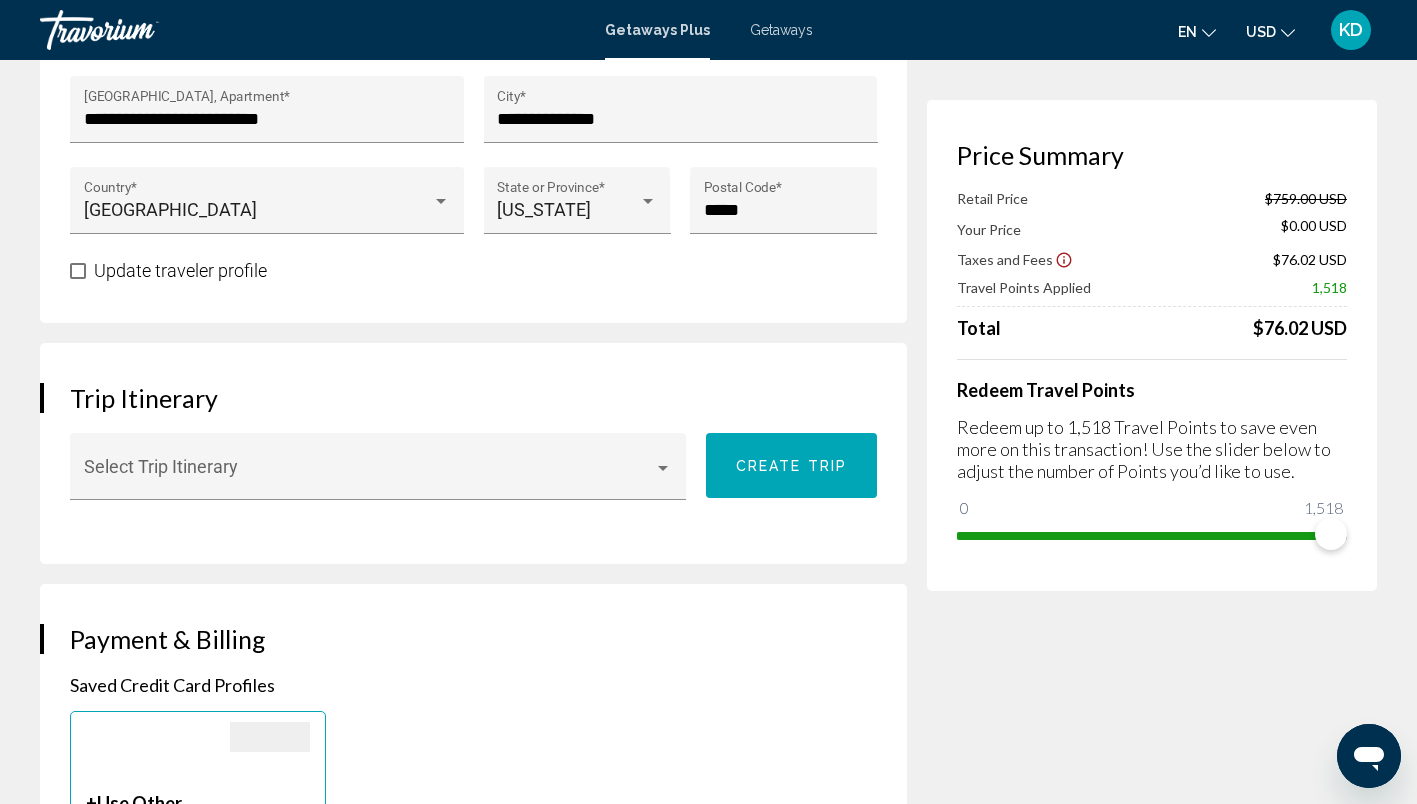 scroll, scrollTop: 910, scrollLeft: 0, axis: vertical 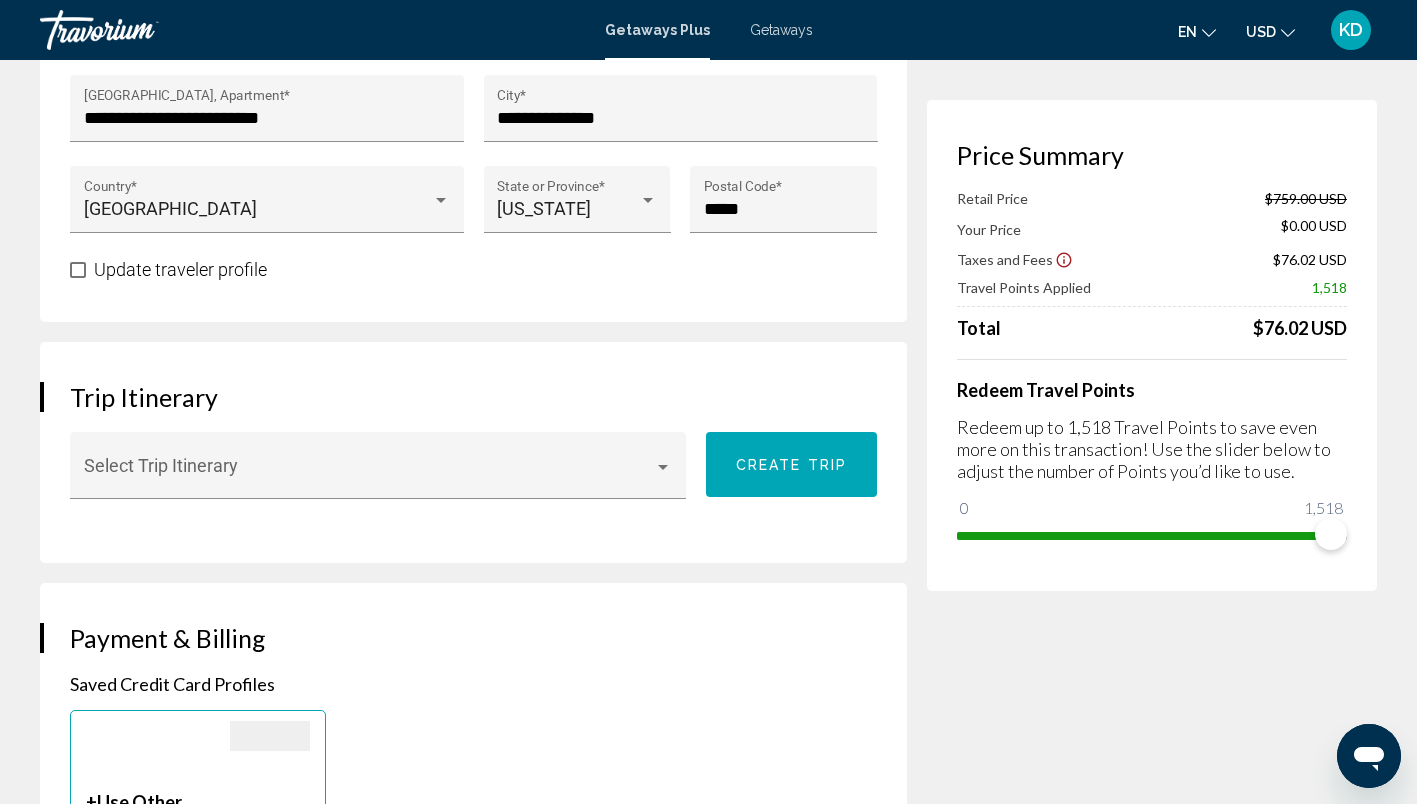 click on "Create trip" at bounding box center [791, 464] 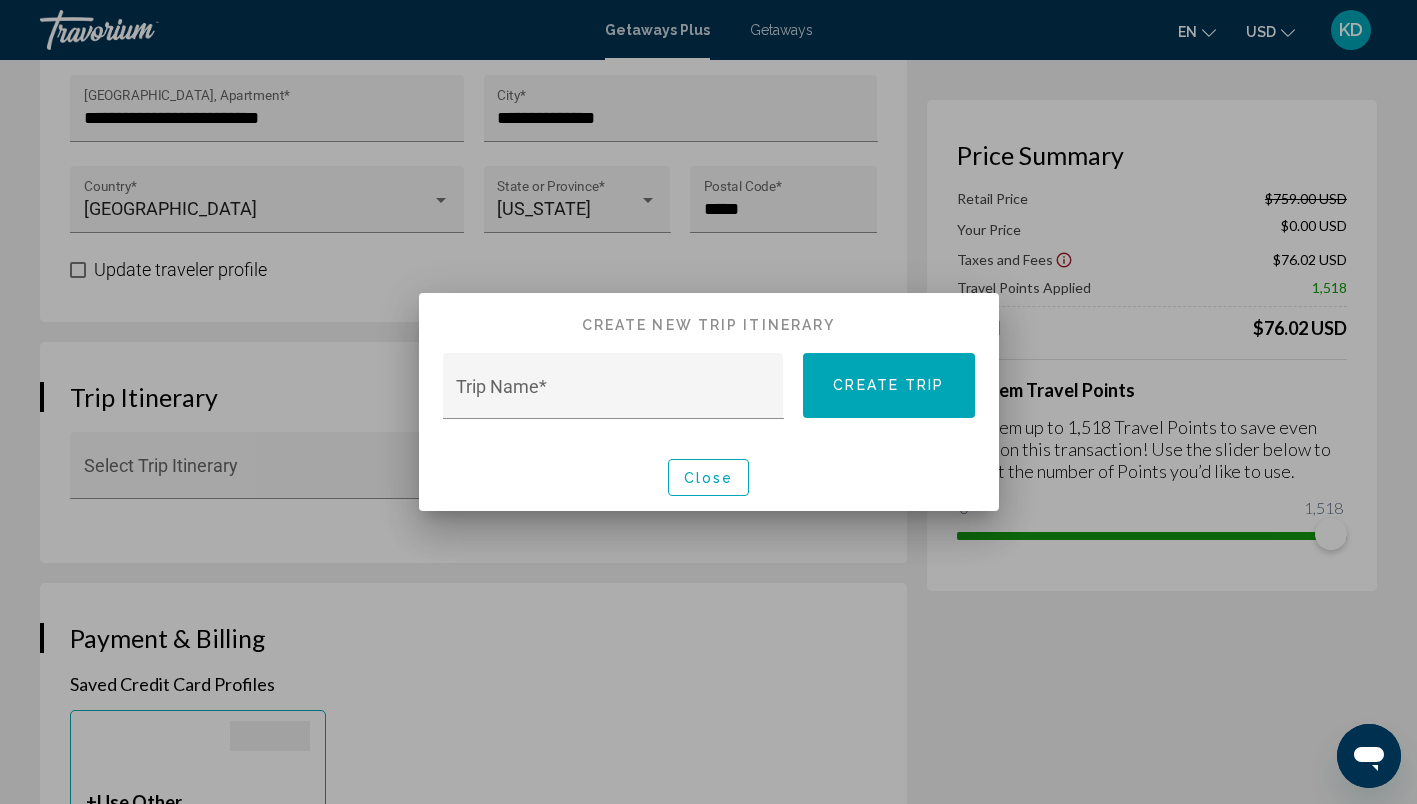 scroll, scrollTop: 0, scrollLeft: 0, axis: both 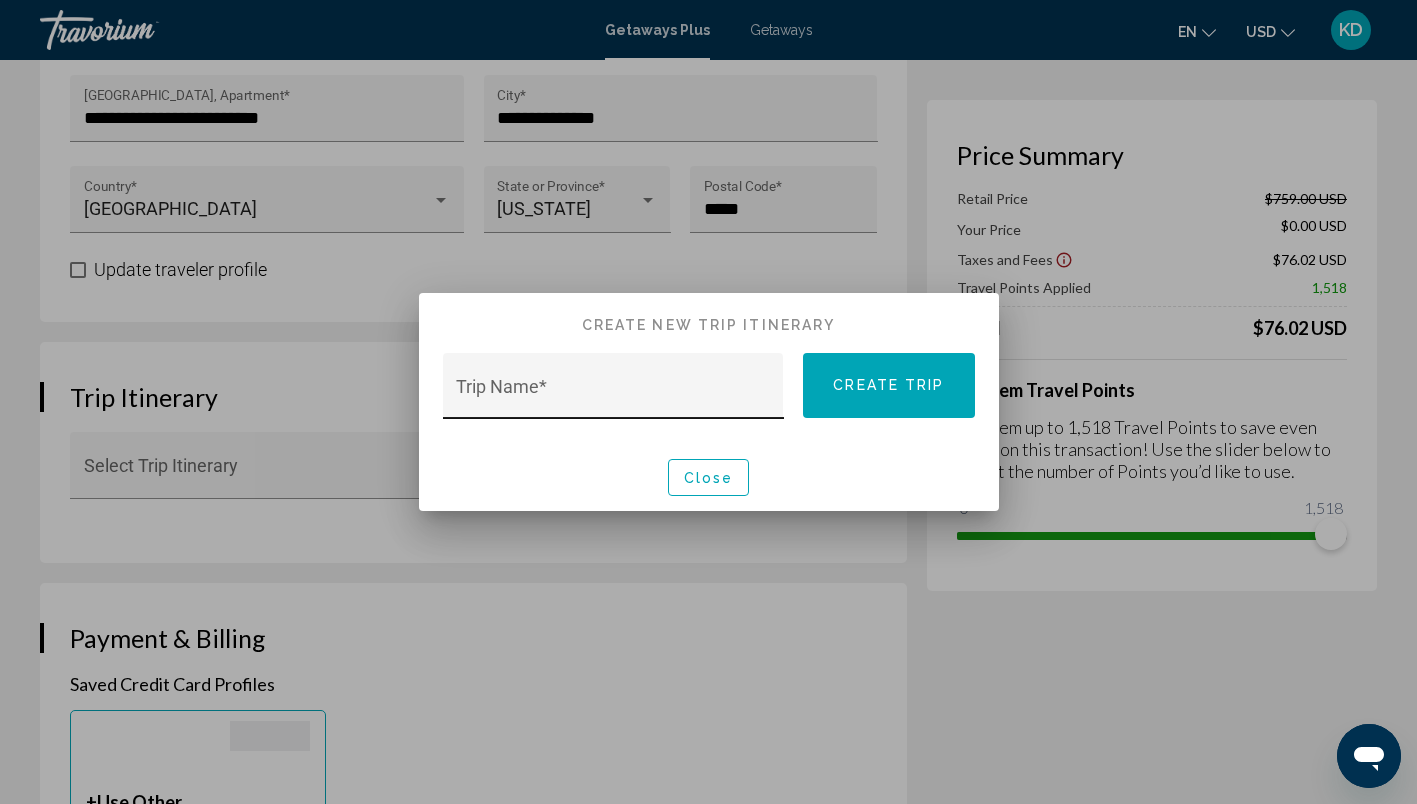 click on "Trip Name  *" at bounding box center (613, 392) 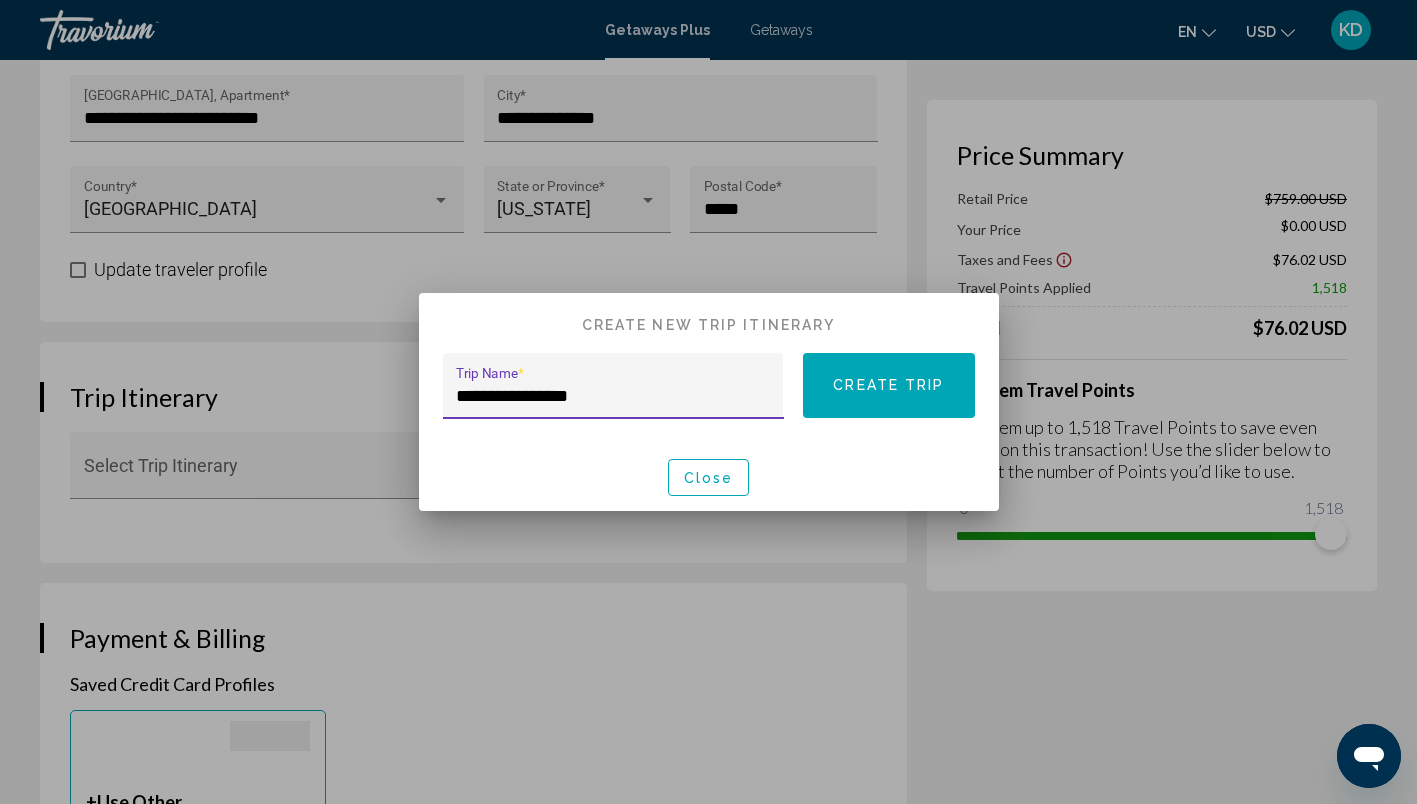 type on "**********" 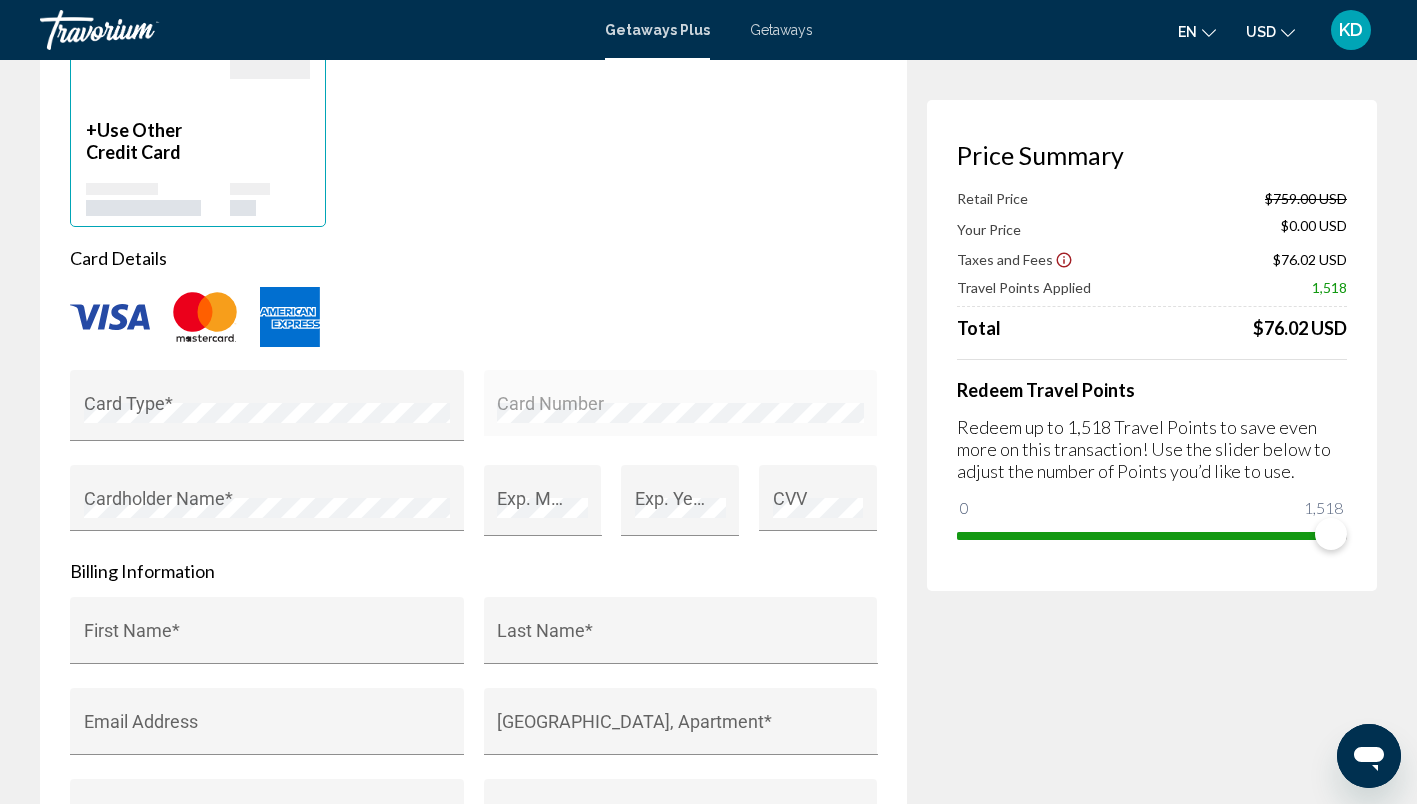 scroll, scrollTop: 1608, scrollLeft: 0, axis: vertical 